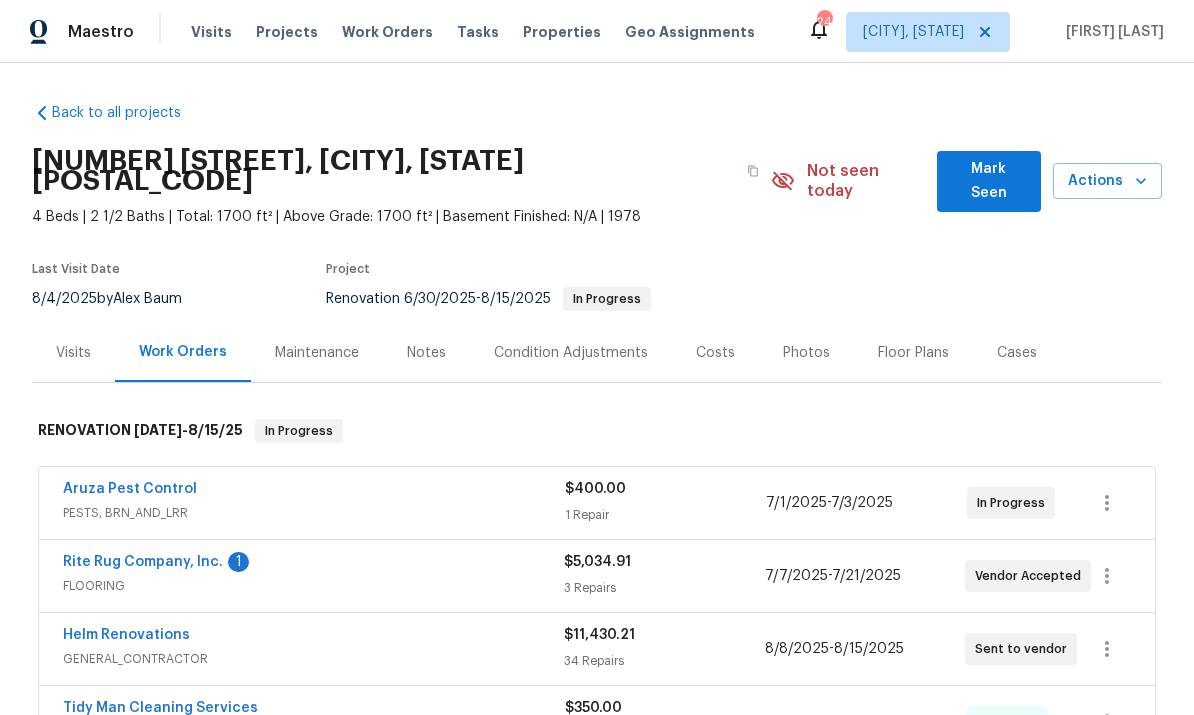 scroll, scrollTop: 75, scrollLeft: 0, axis: vertical 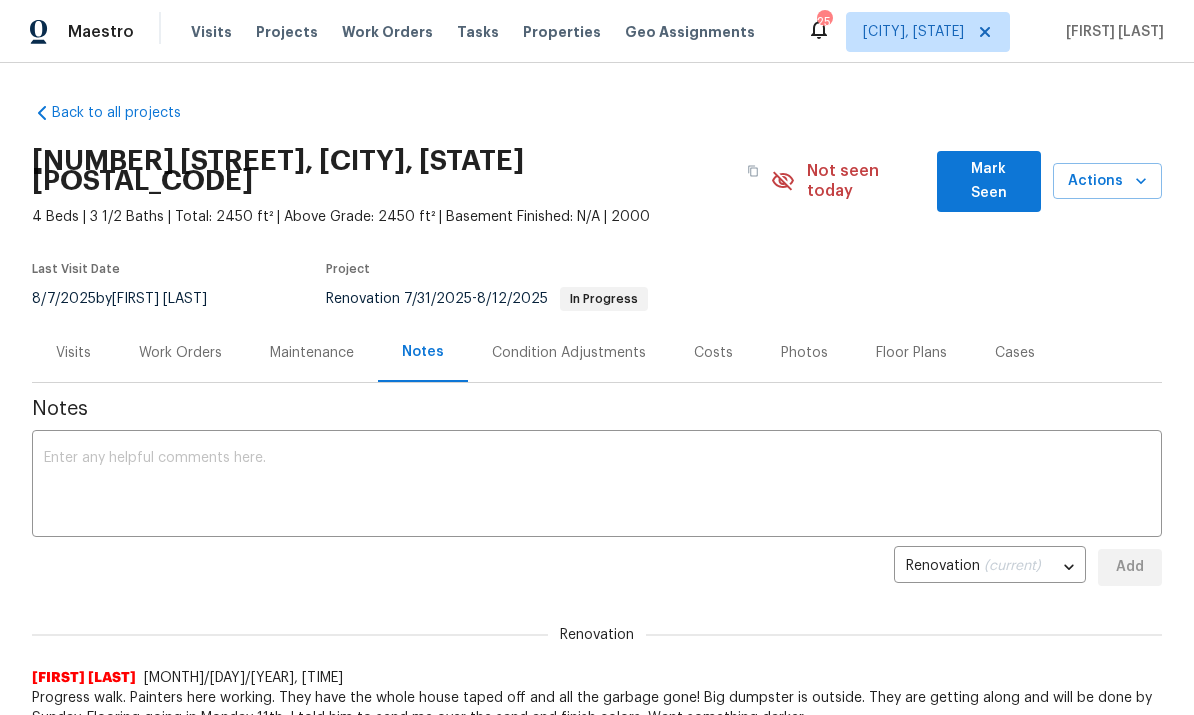 click on "Work Orders" at bounding box center (180, 353) 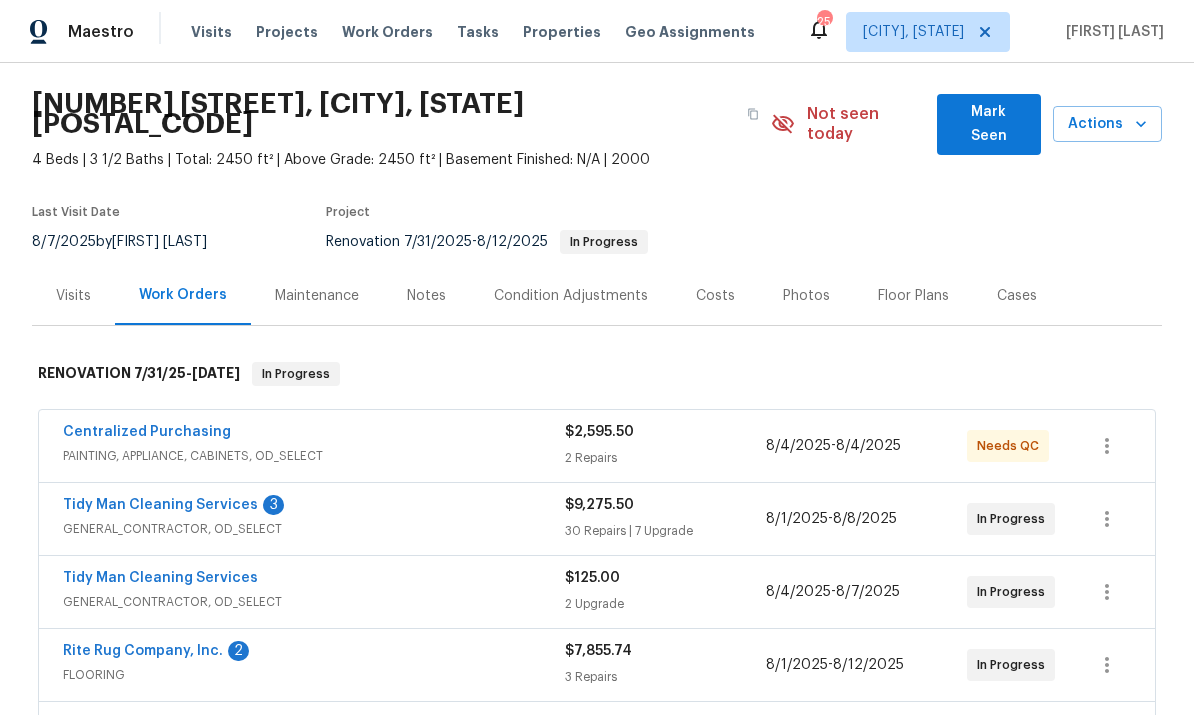 scroll, scrollTop: 115, scrollLeft: 0, axis: vertical 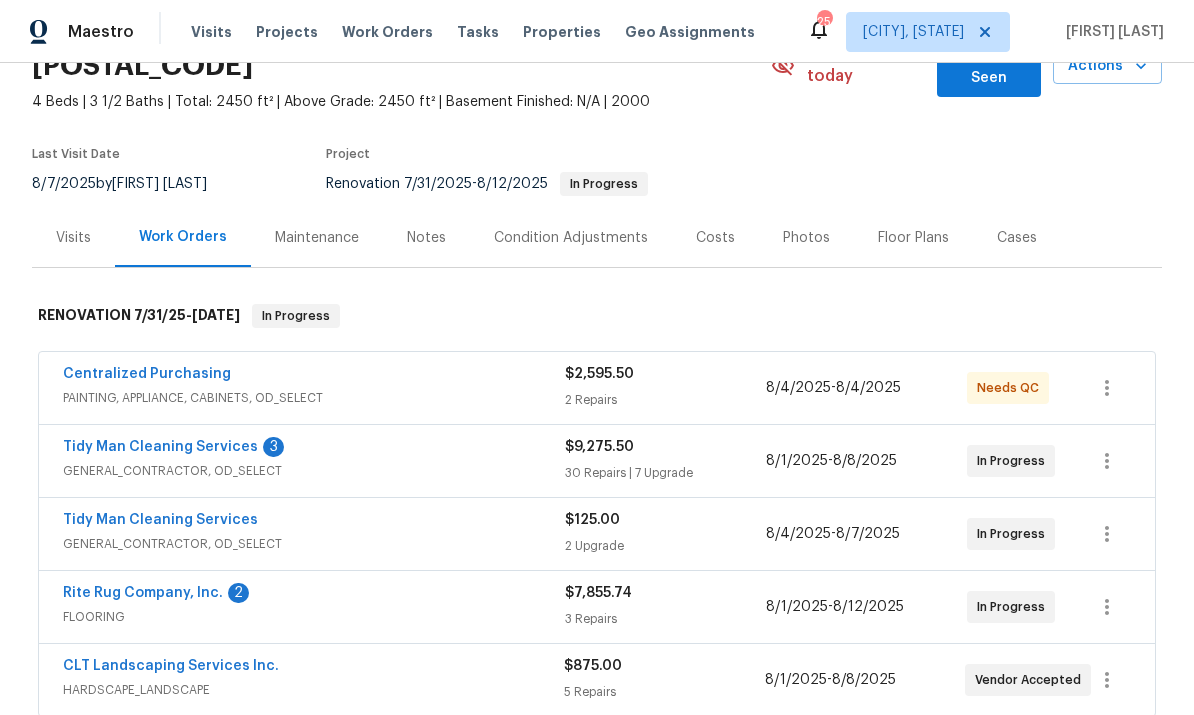 click on "Tidy Man Cleaning Services" at bounding box center [160, 447] 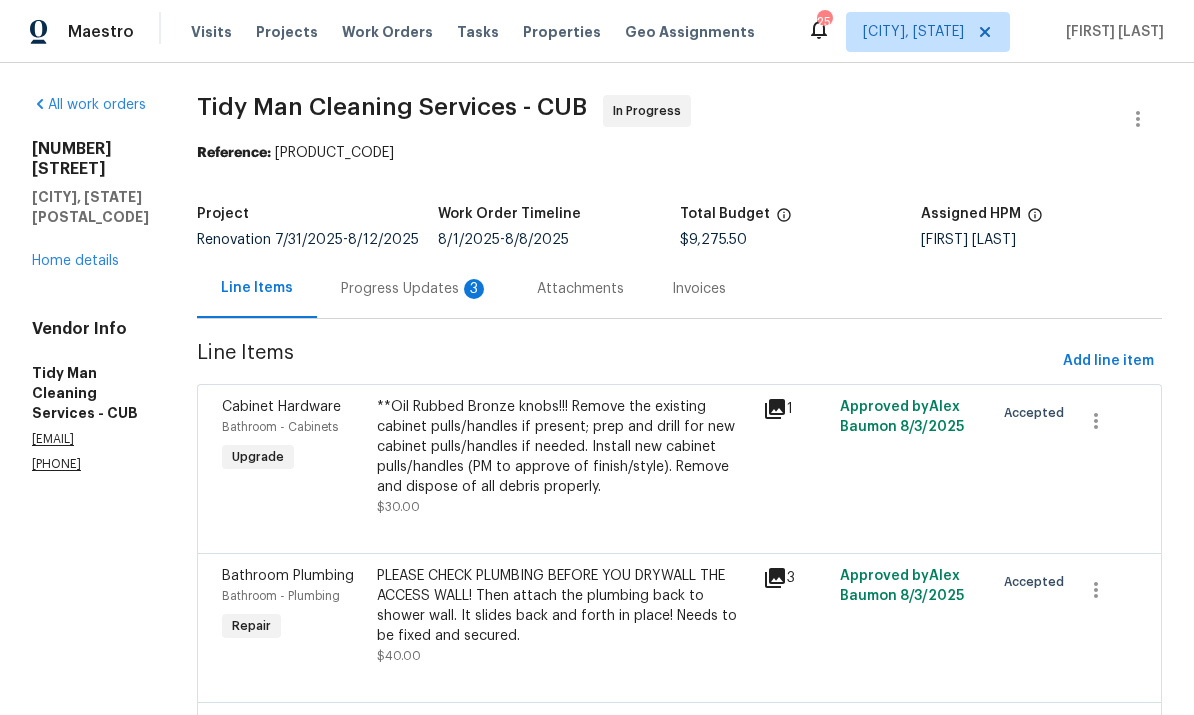 click on "Progress Updates 3" at bounding box center [415, 289] 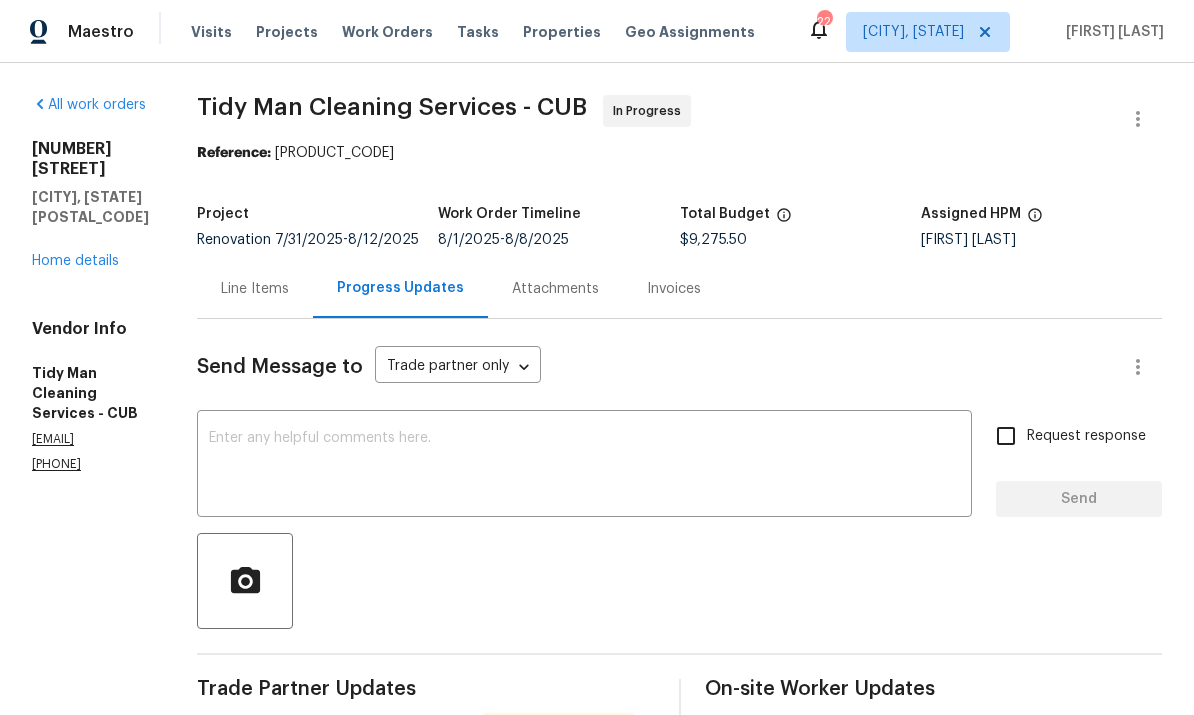 scroll, scrollTop: 0, scrollLeft: 0, axis: both 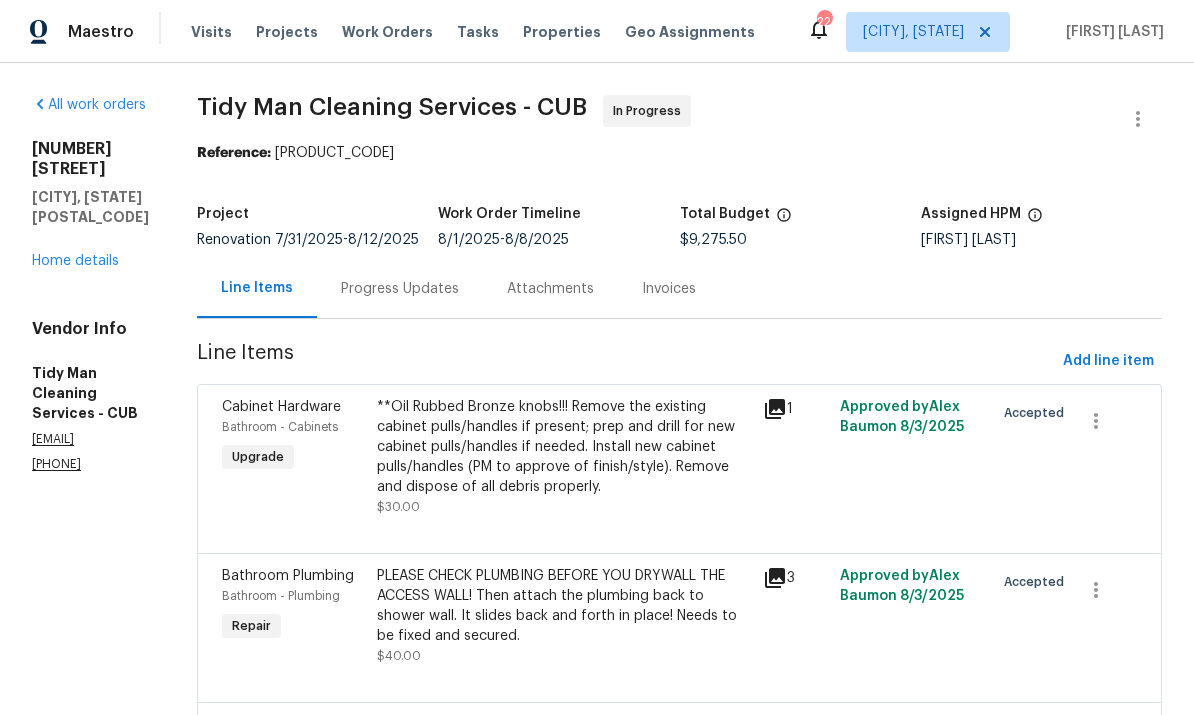 click on "Home details" at bounding box center [75, 261] 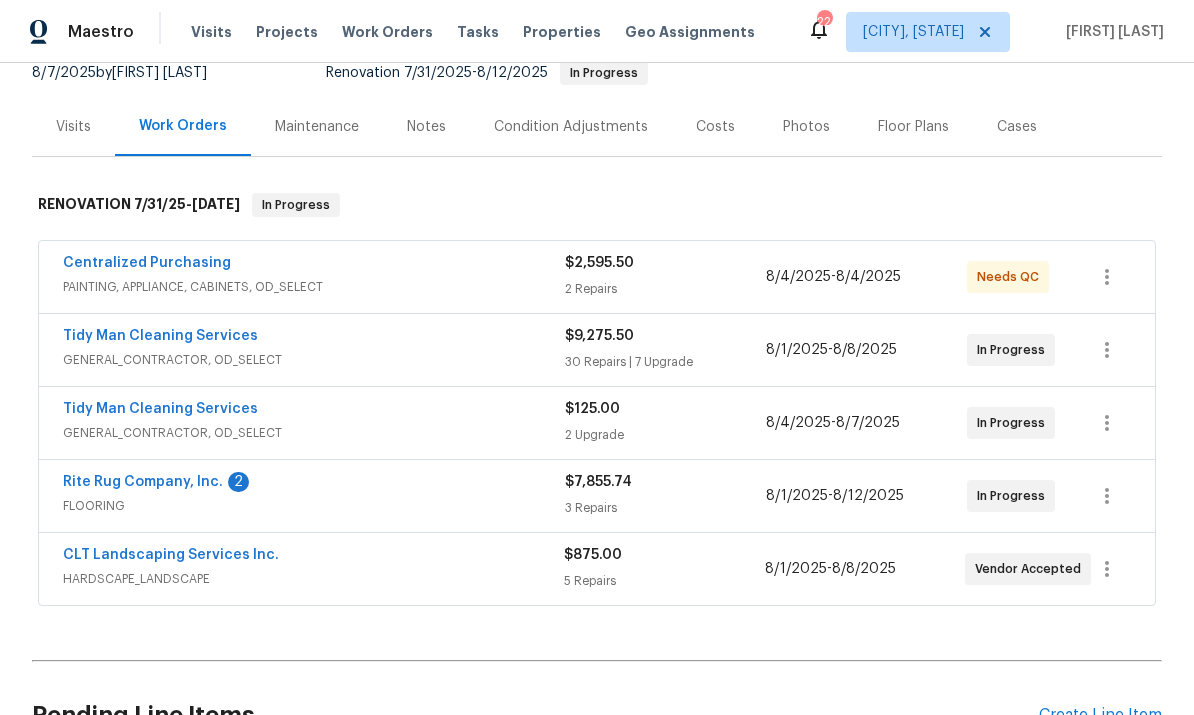 scroll, scrollTop: 227, scrollLeft: 0, axis: vertical 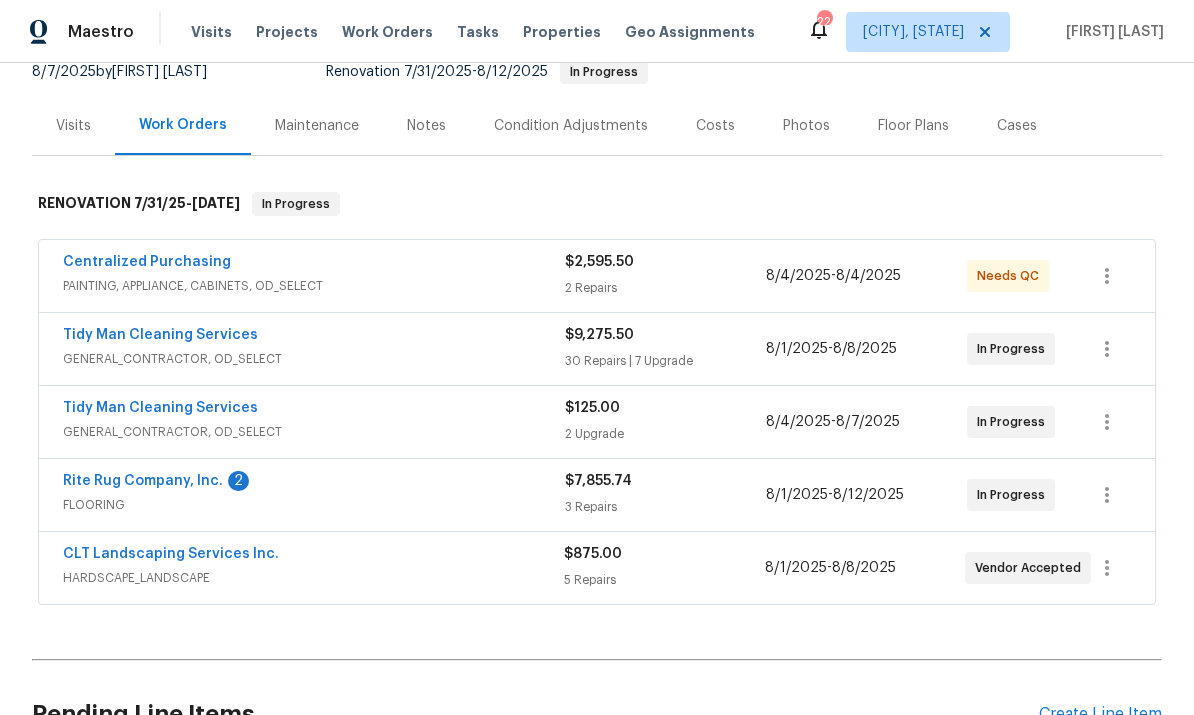 click on "Tidy Man Cleaning Services" at bounding box center [160, 335] 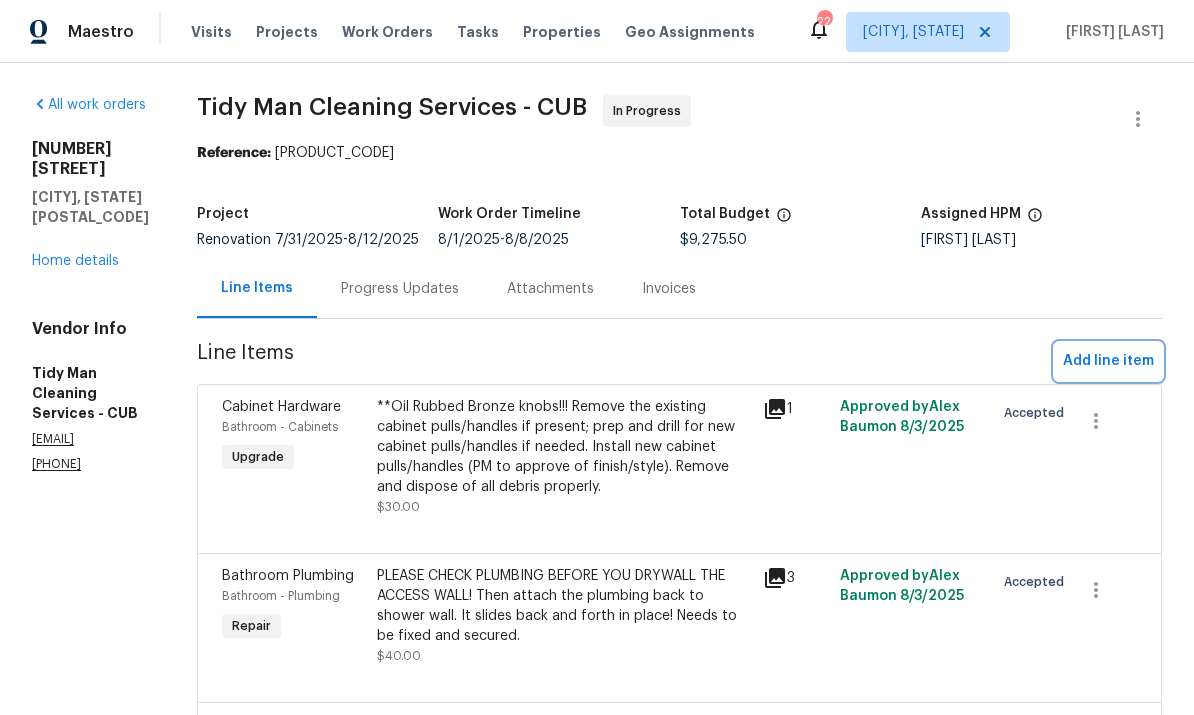 click on "Add line item" at bounding box center [1108, 361] 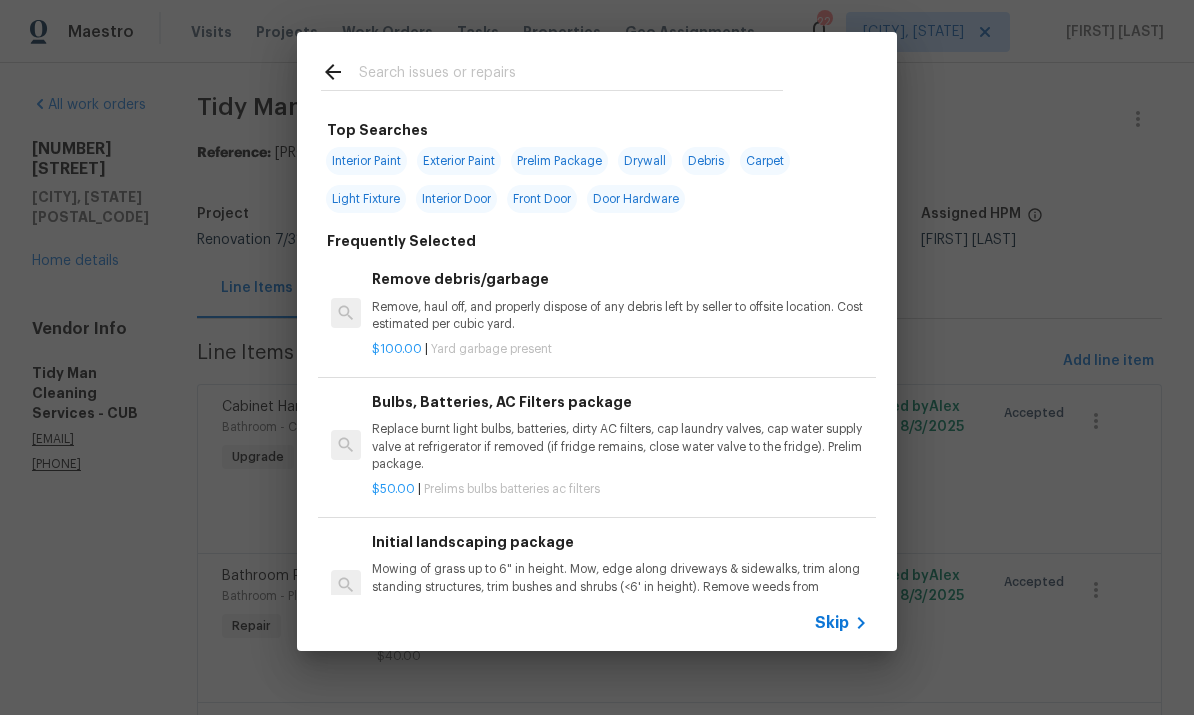 click at bounding box center [571, 75] 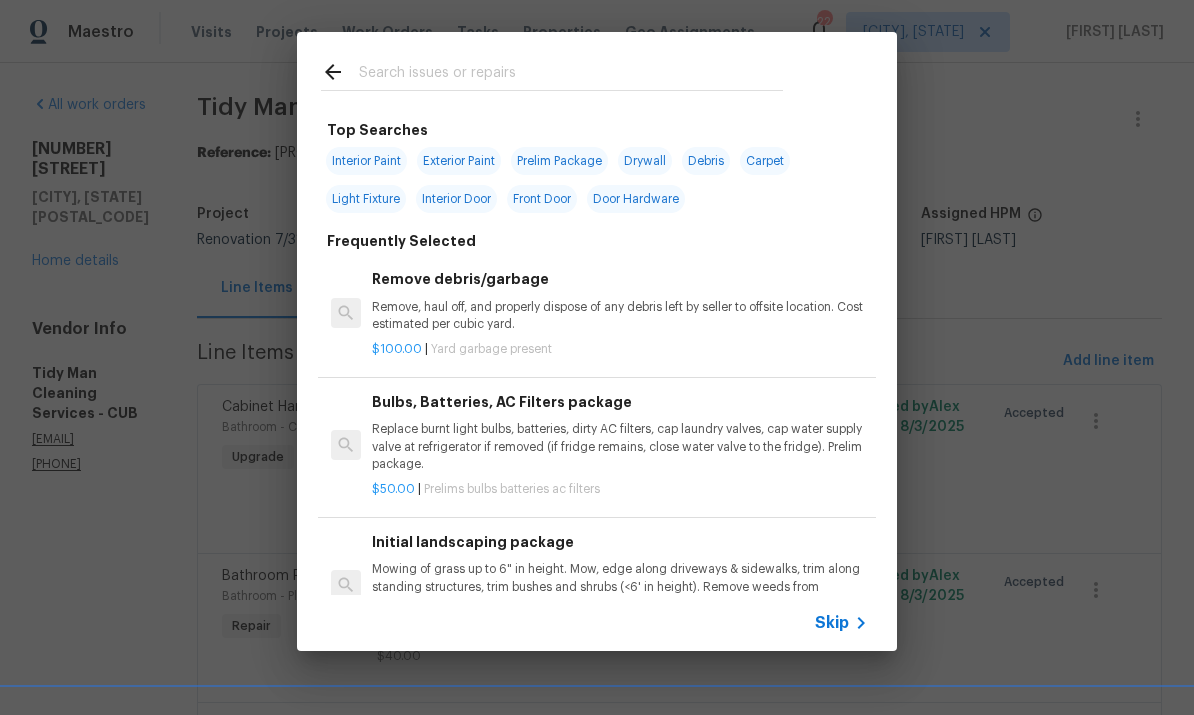 click 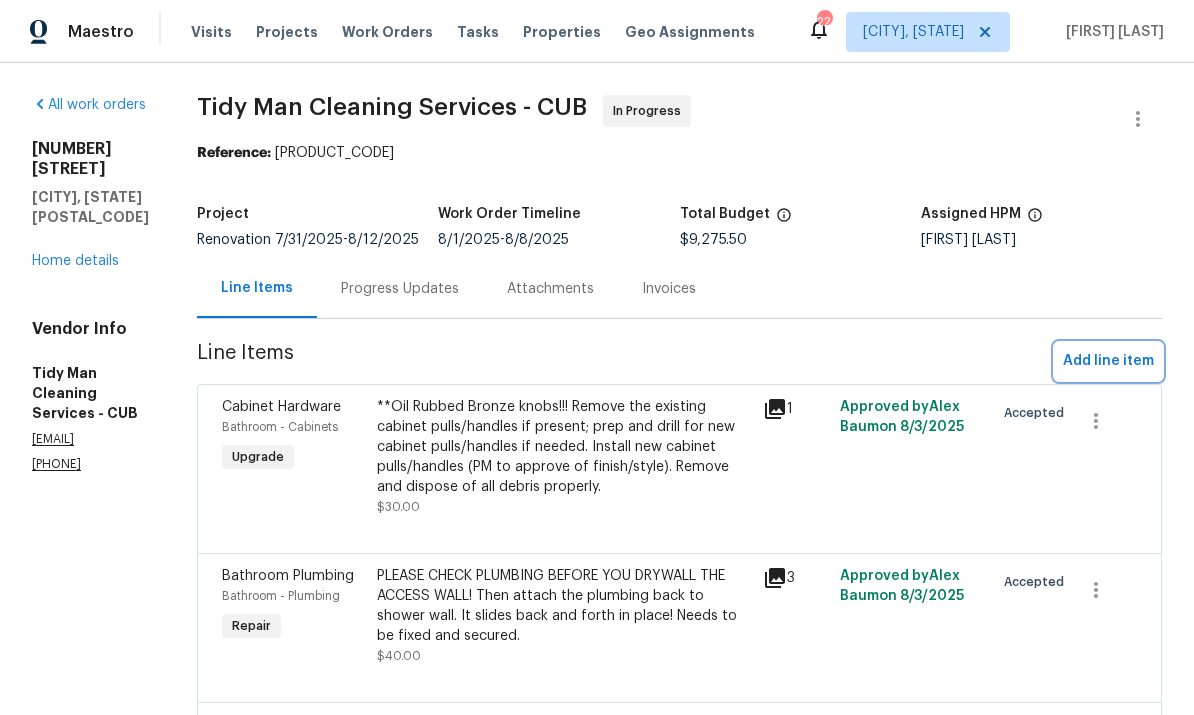 click on "Add line item" at bounding box center (1108, 361) 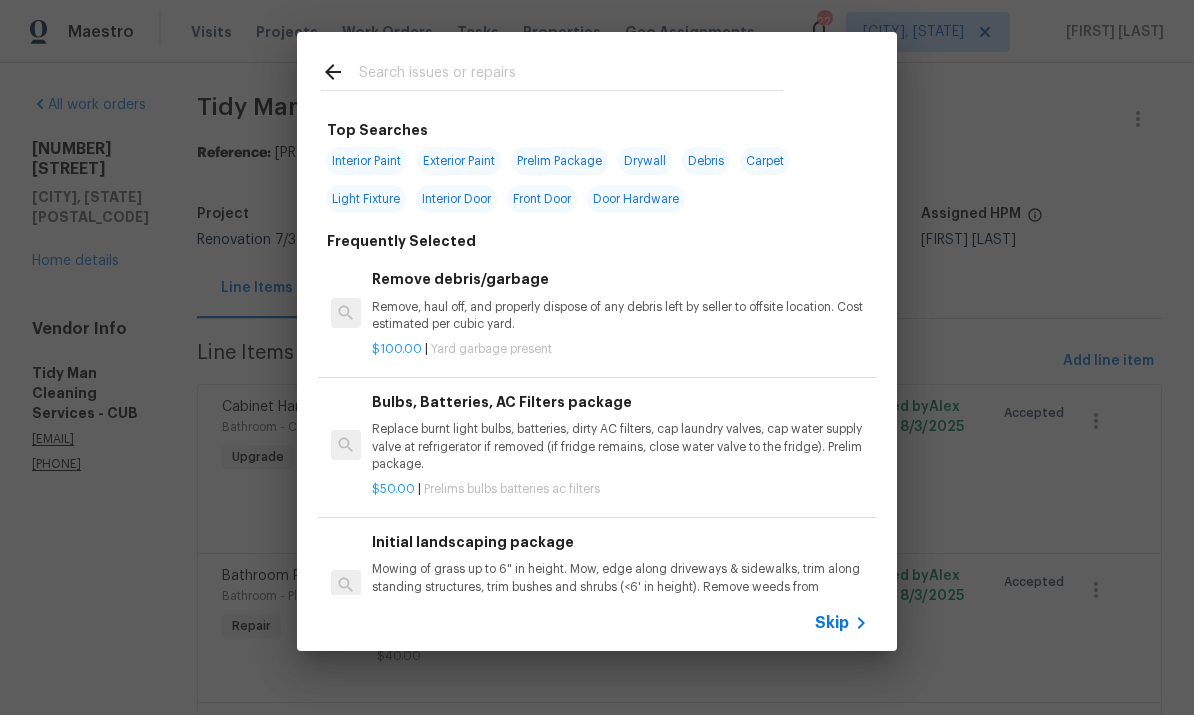 click at bounding box center (552, 71) 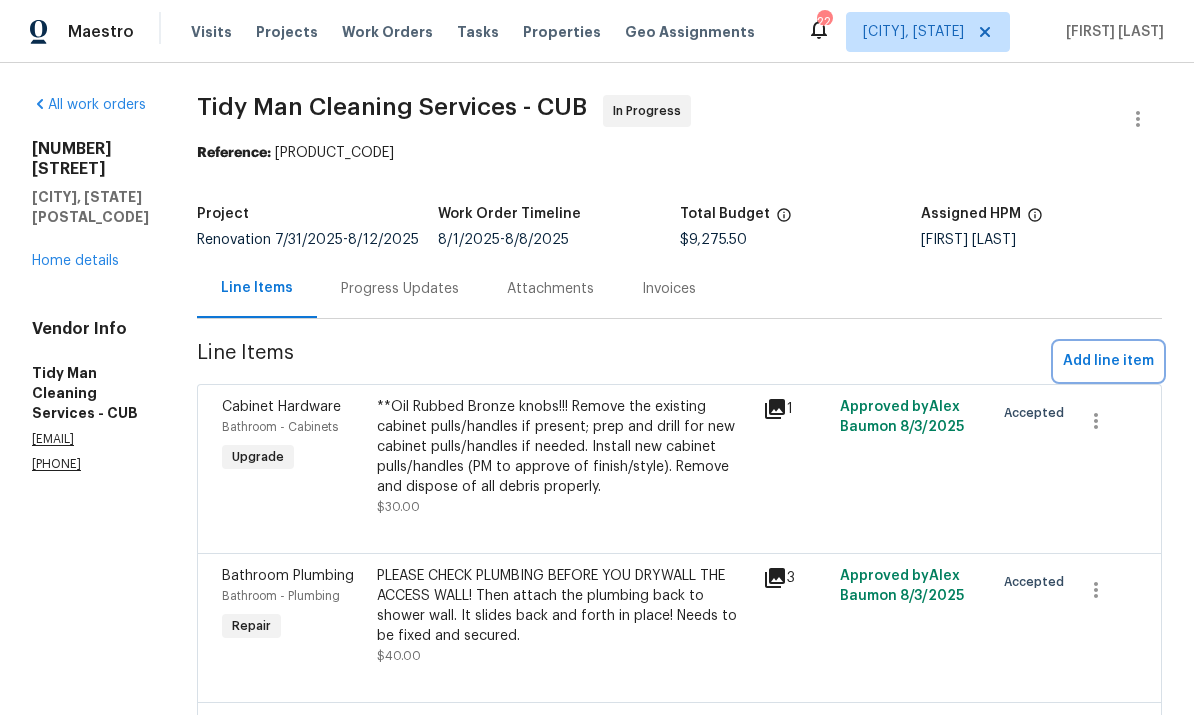 click on "Add line item" at bounding box center [1108, 361] 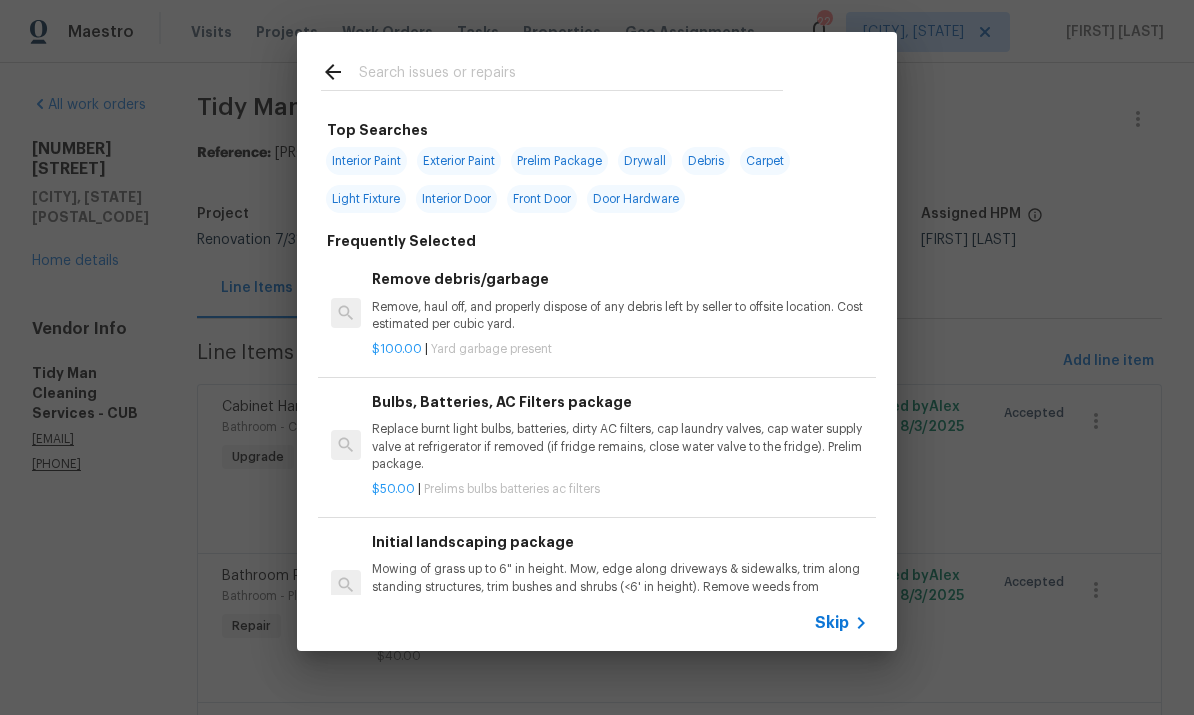 click at bounding box center [571, 75] 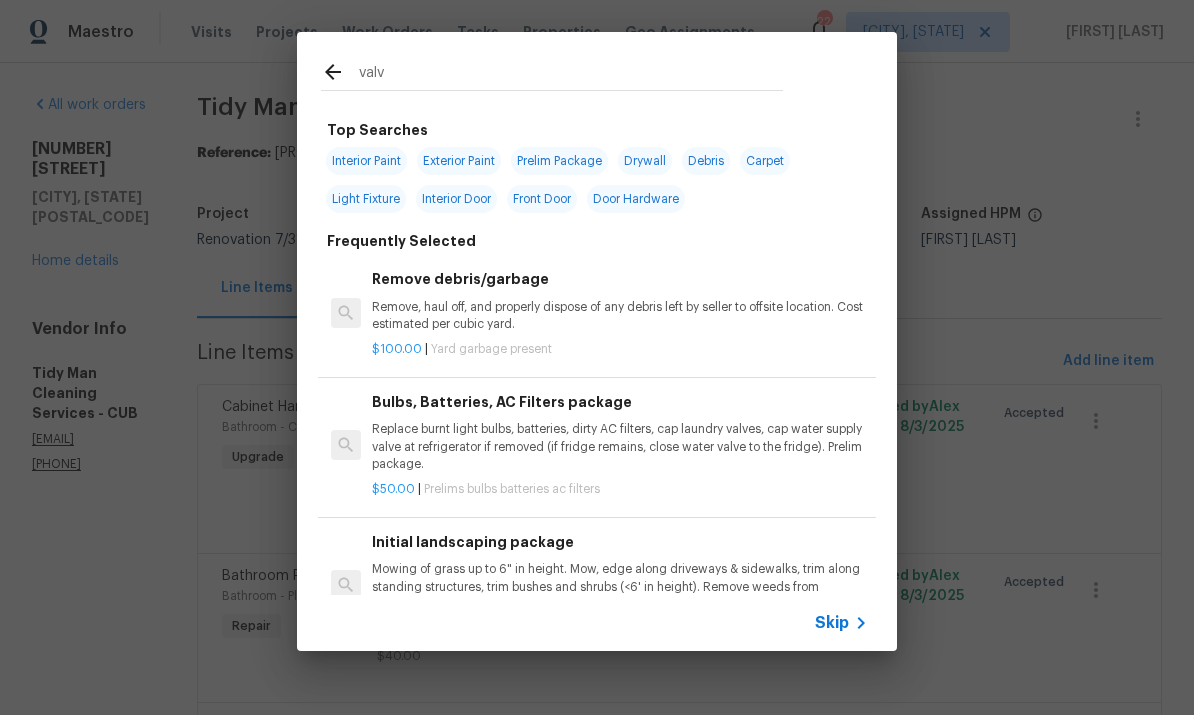 type on "valve" 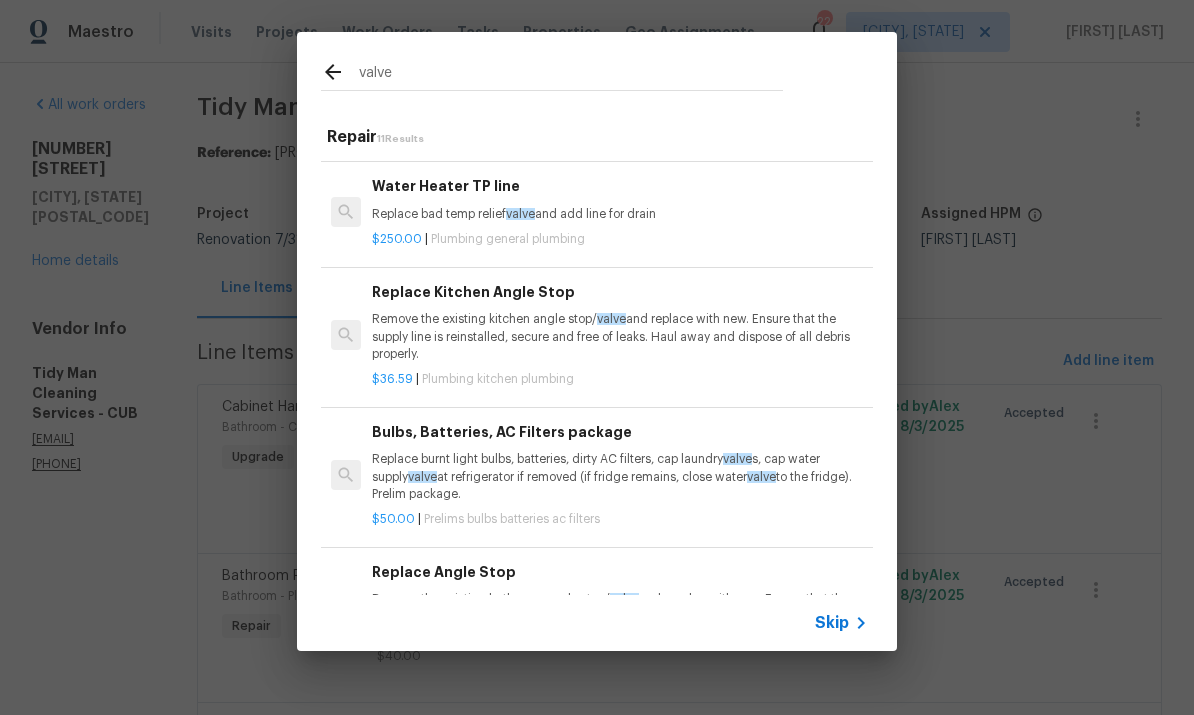 scroll, scrollTop: 499, scrollLeft: 0, axis: vertical 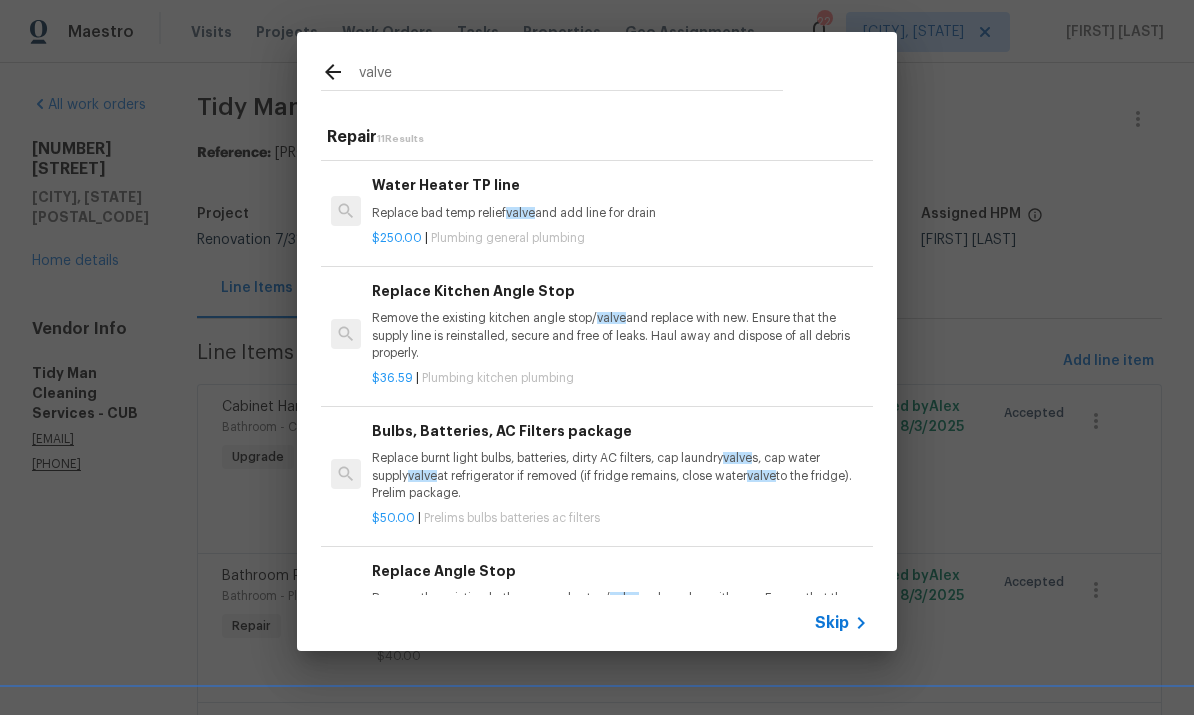 click on "Remove the existing kitchen angle stop/ valve  and replace with new. Ensure that the supply line is reinstalled, secure and free of leaks. Haul away and dispose of all debris properly." at bounding box center [620, 335] 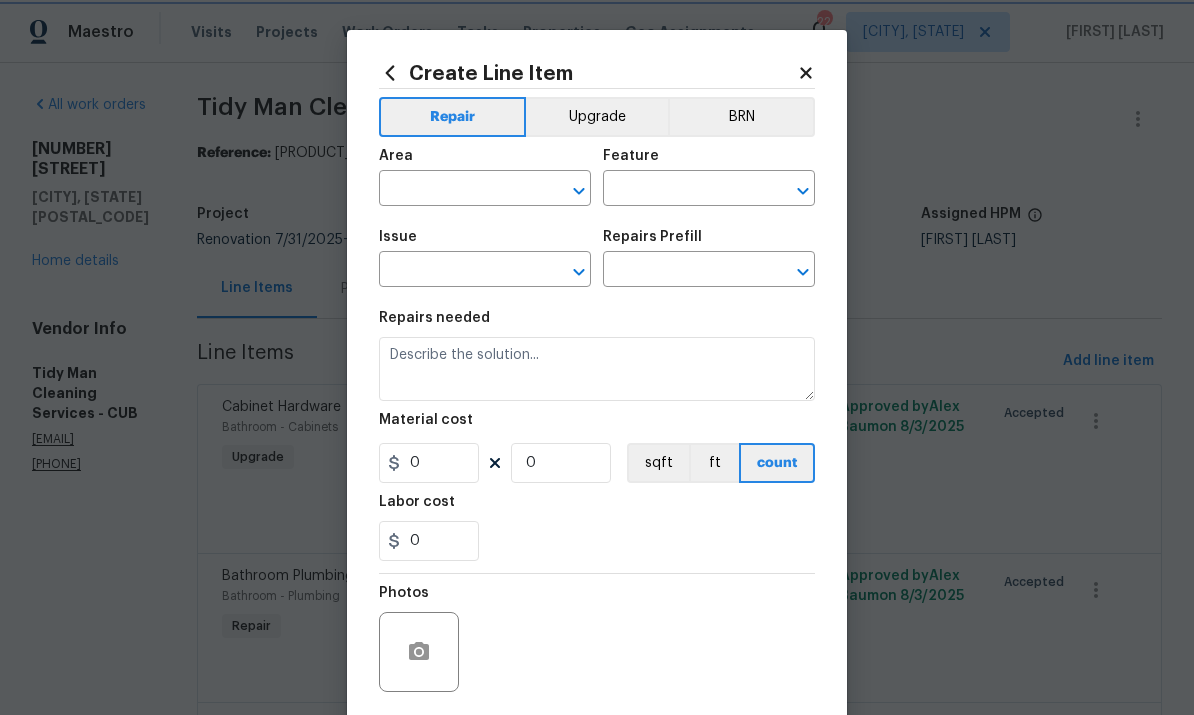 type on "Plumbing" 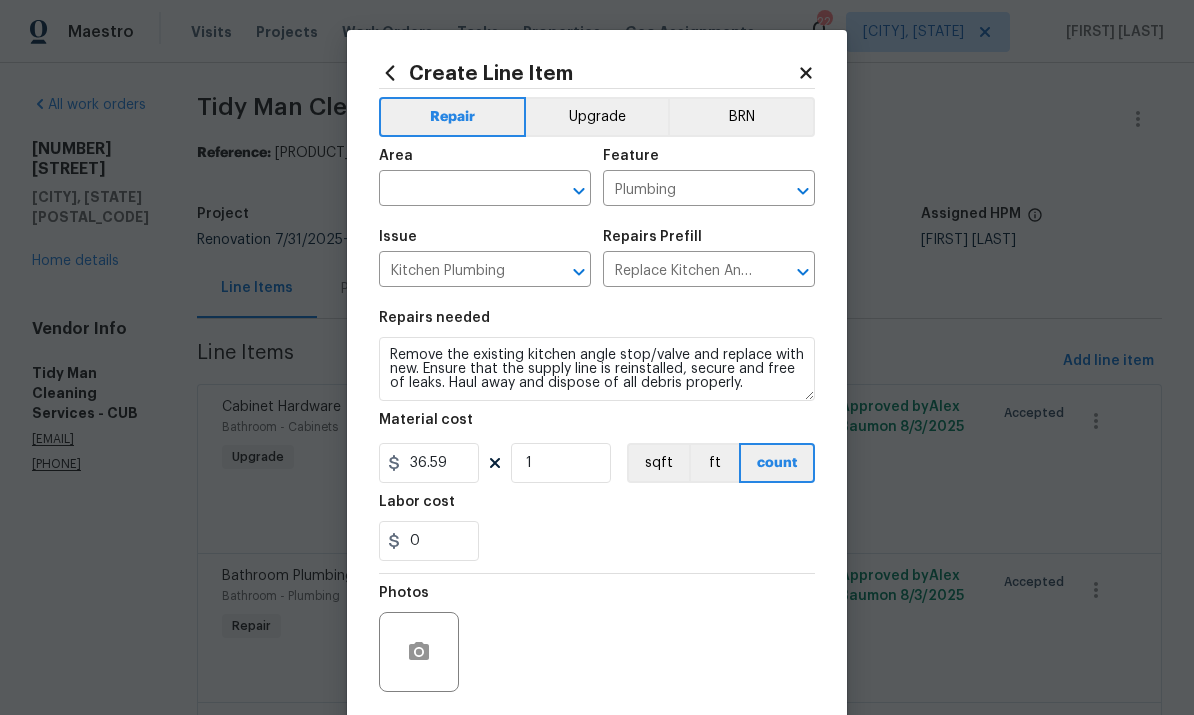 click at bounding box center [457, 190] 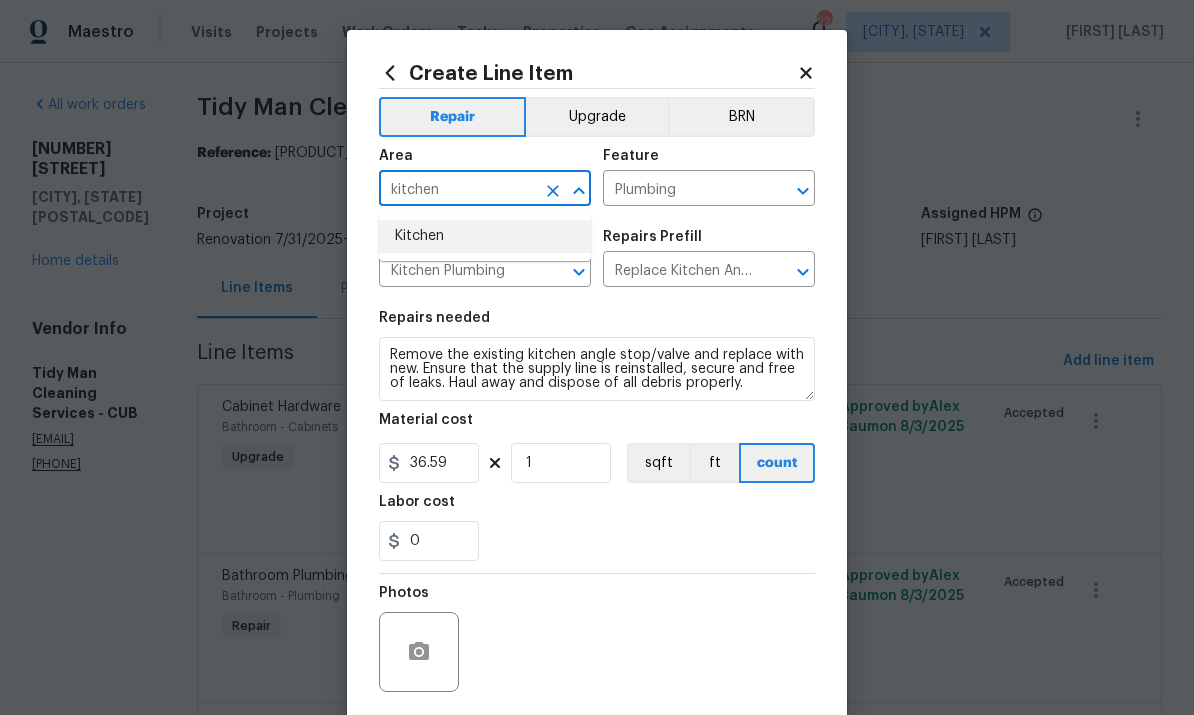 click on "Kitchen" at bounding box center [485, 236] 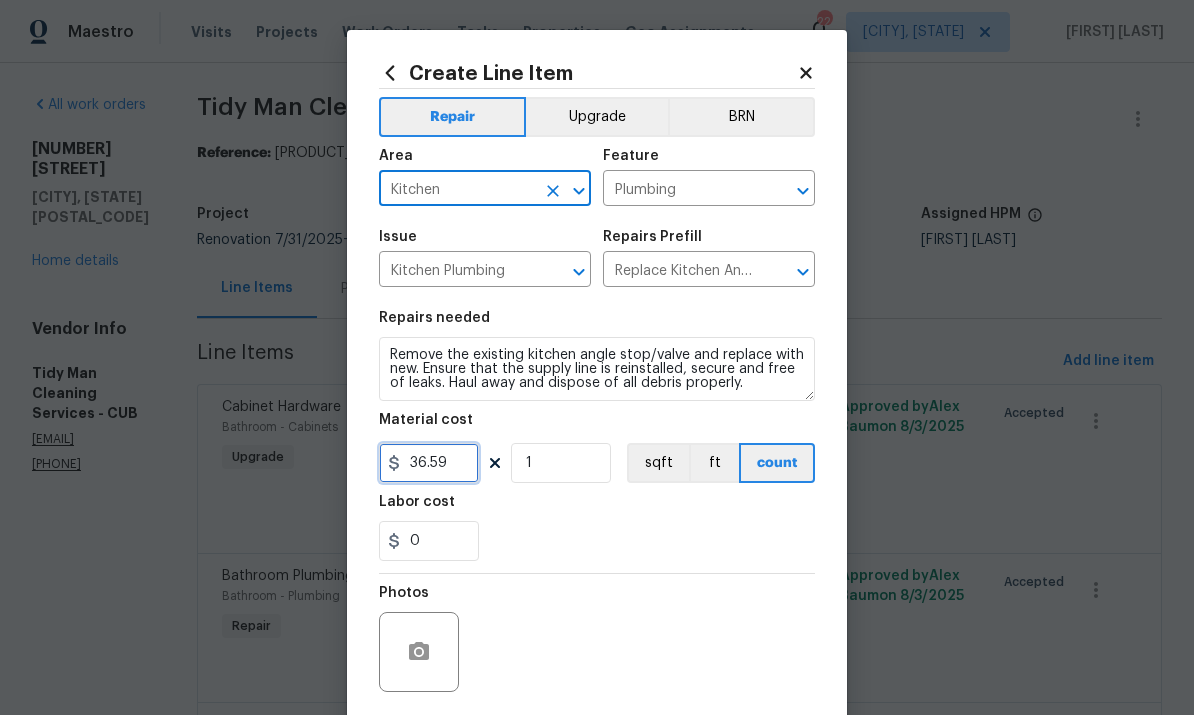 click on "36.59" at bounding box center [429, 463] 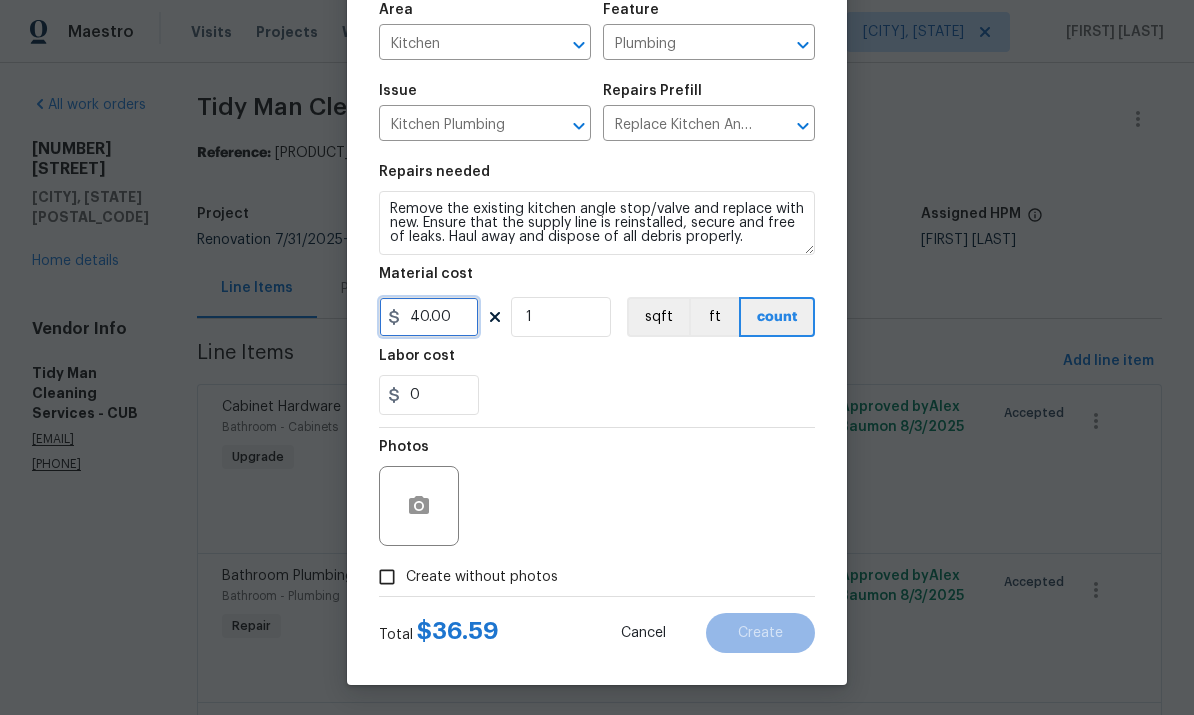 scroll, scrollTop: 150, scrollLeft: 0, axis: vertical 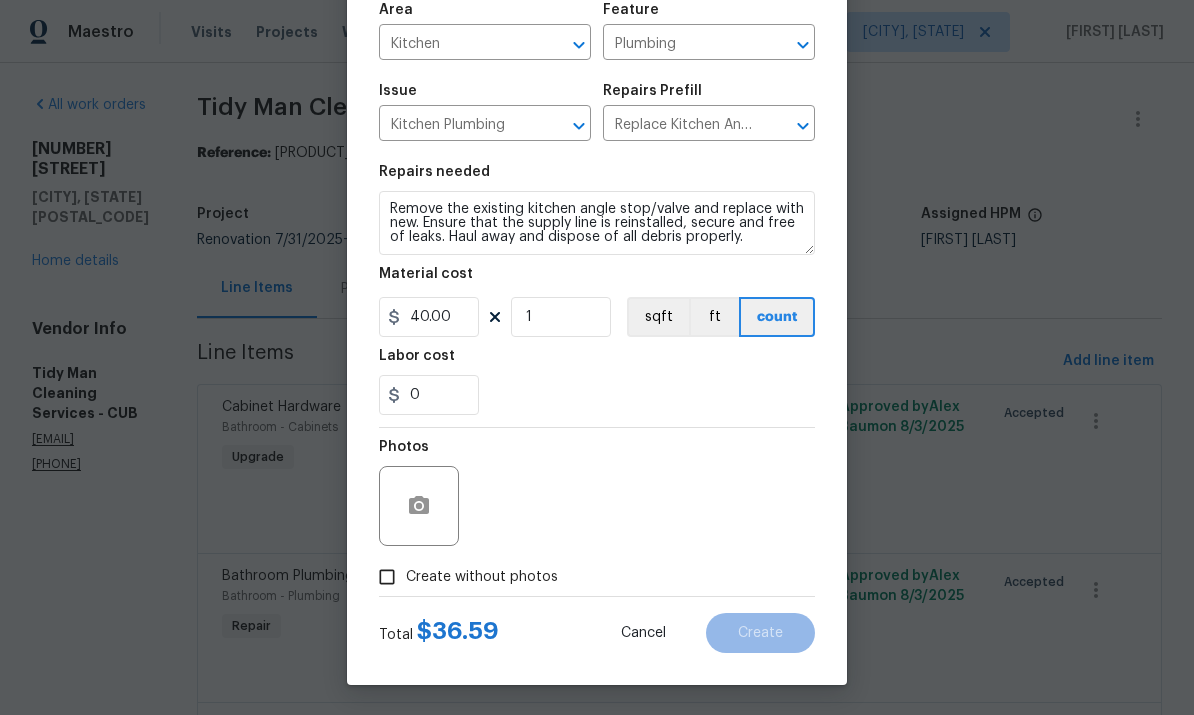 click on "Create without photos" at bounding box center [387, 577] 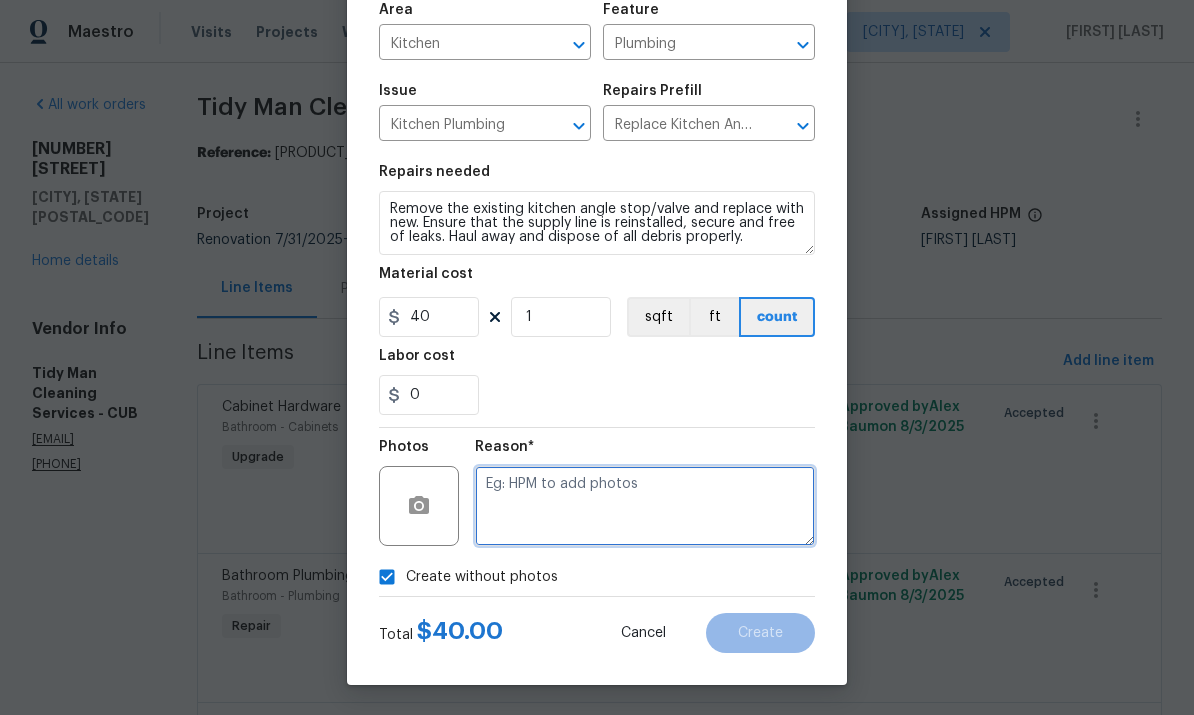 click at bounding box center (645, 506) 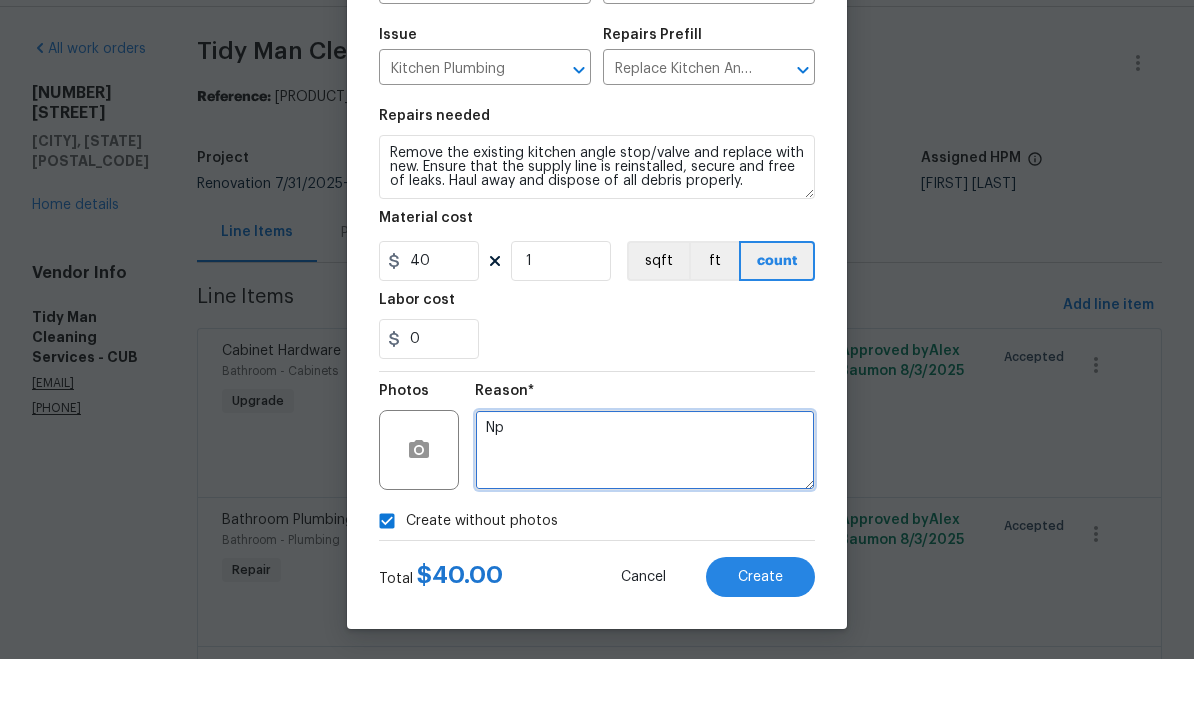 scroll, scrollTop: 75, scrollLeft: 0, axis: vertical 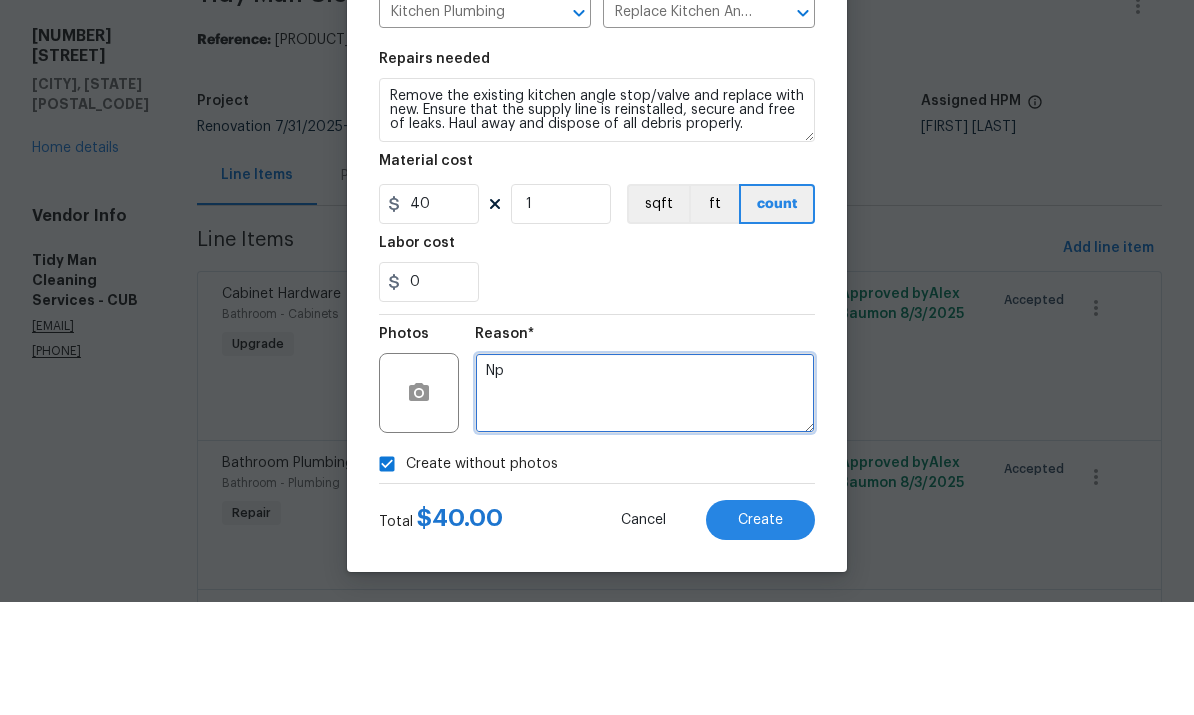 type on "Np" 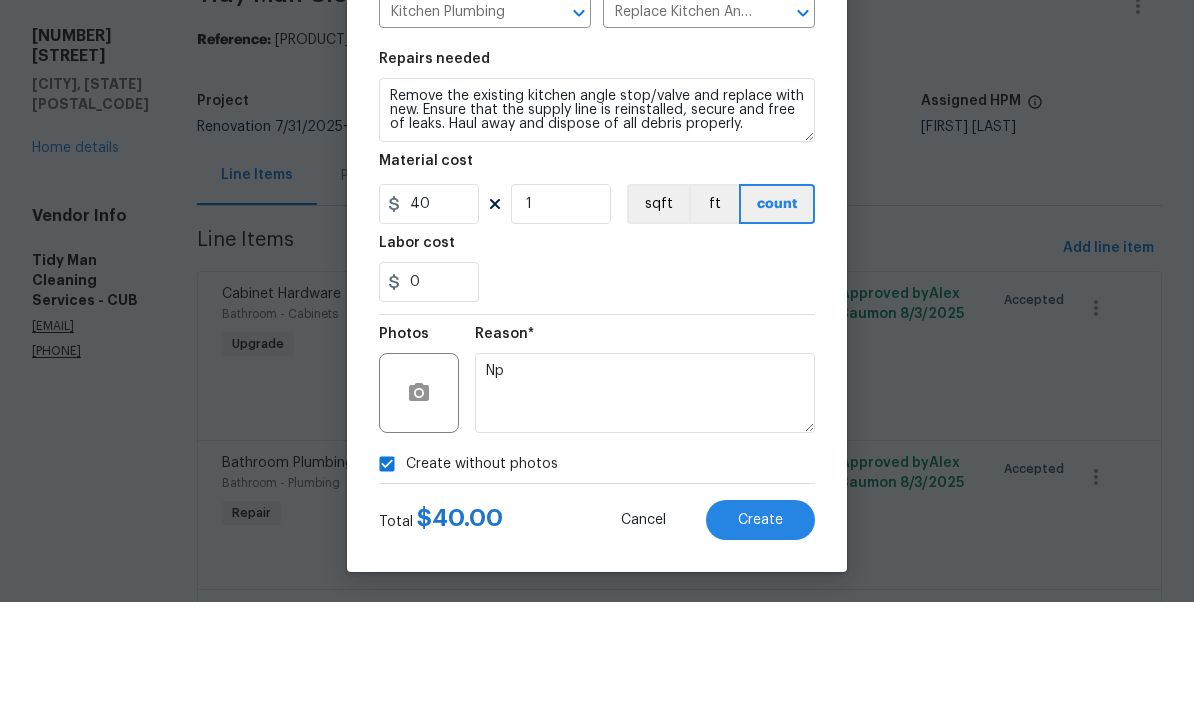 click on "Create" at bounding box center [760, 633] 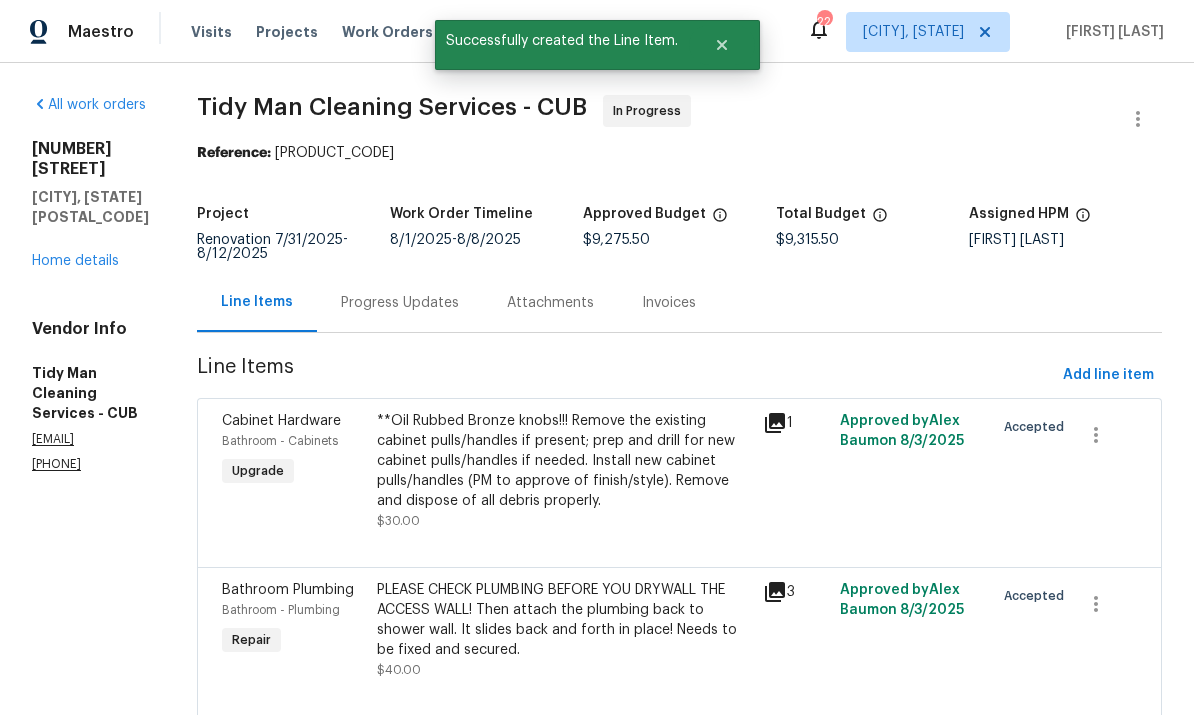 scroll, scrollTop: 0, scrollLeft: 0, axis: both 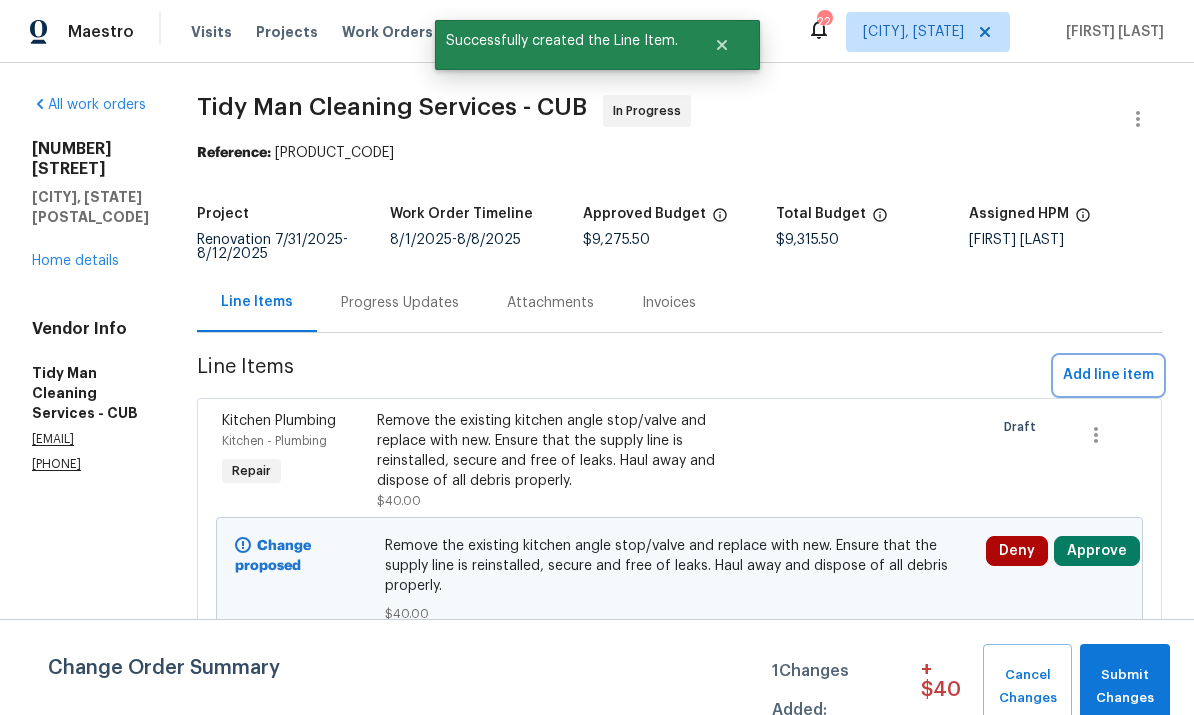click on "Add line item" at bounding box center [1108, 375] 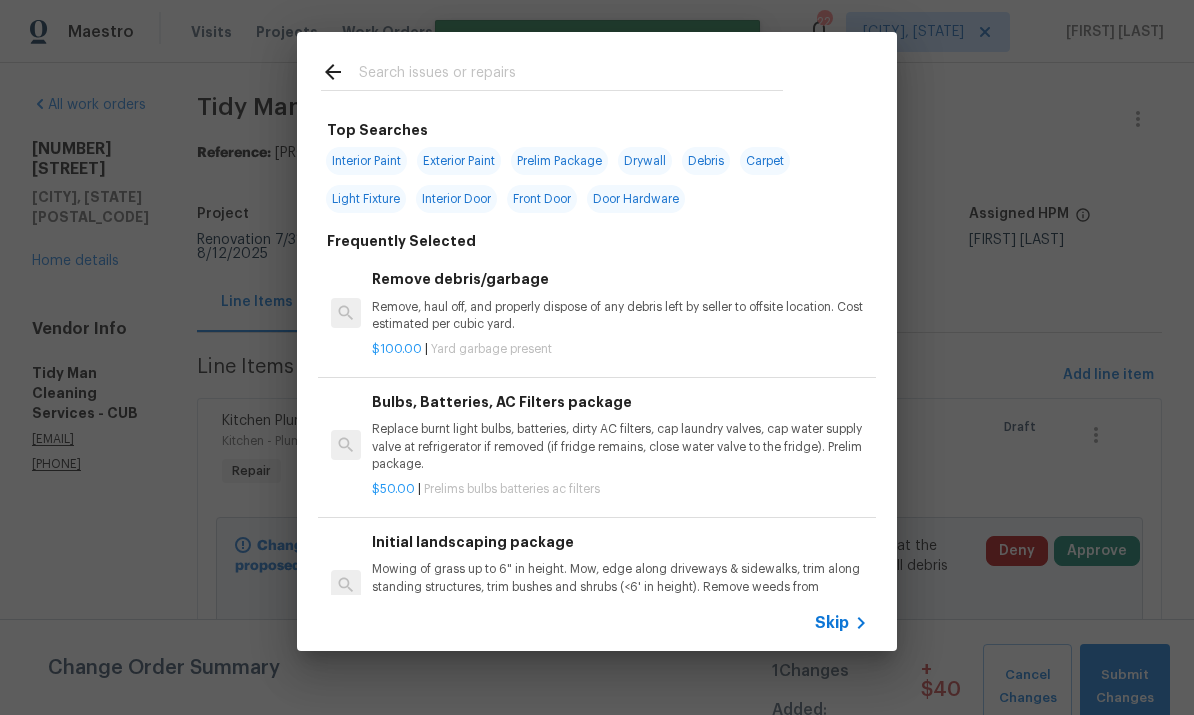 click at bounding box center (571, 75) 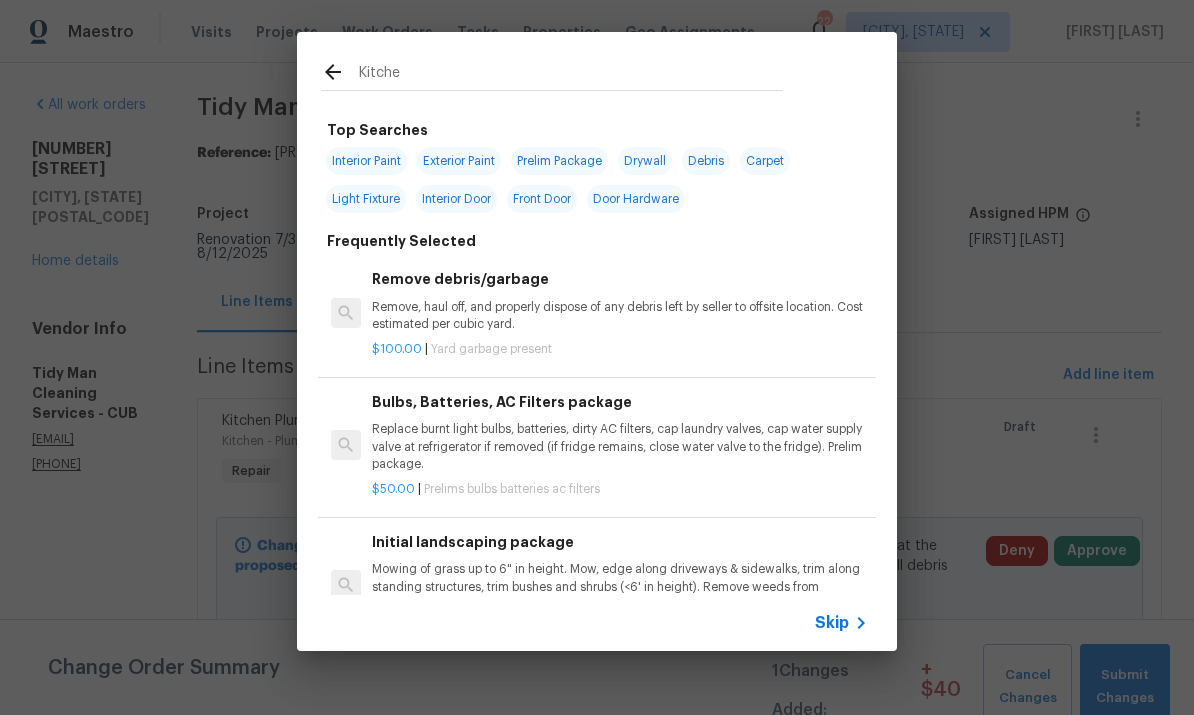 type on "Kitchen" 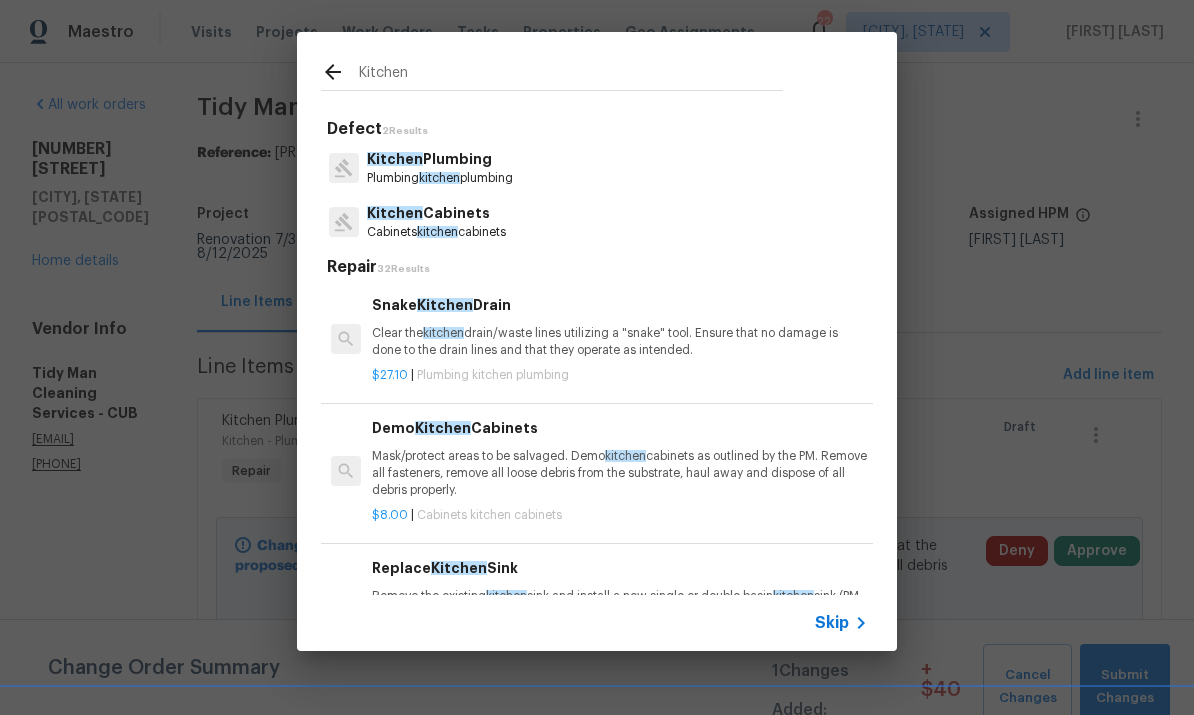 click on "kitchen" at bounding box center (439, 178) 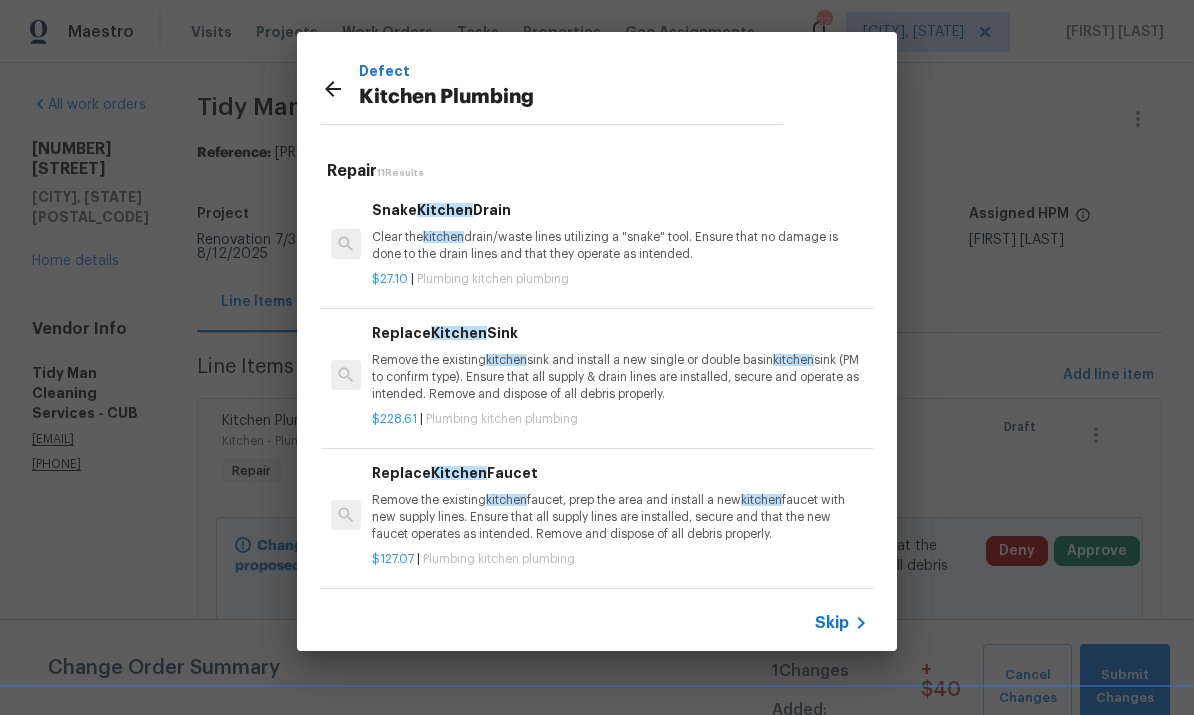 click on "Remove the existing  kitchen  faucet, prep the area and install a new  kitchen  faucet with new supply lines. Ensure that all supply lines are installed, secure and that the new faucet operates as intended. Remove and dispose of all debris properly." at bounding box center (620, 517) 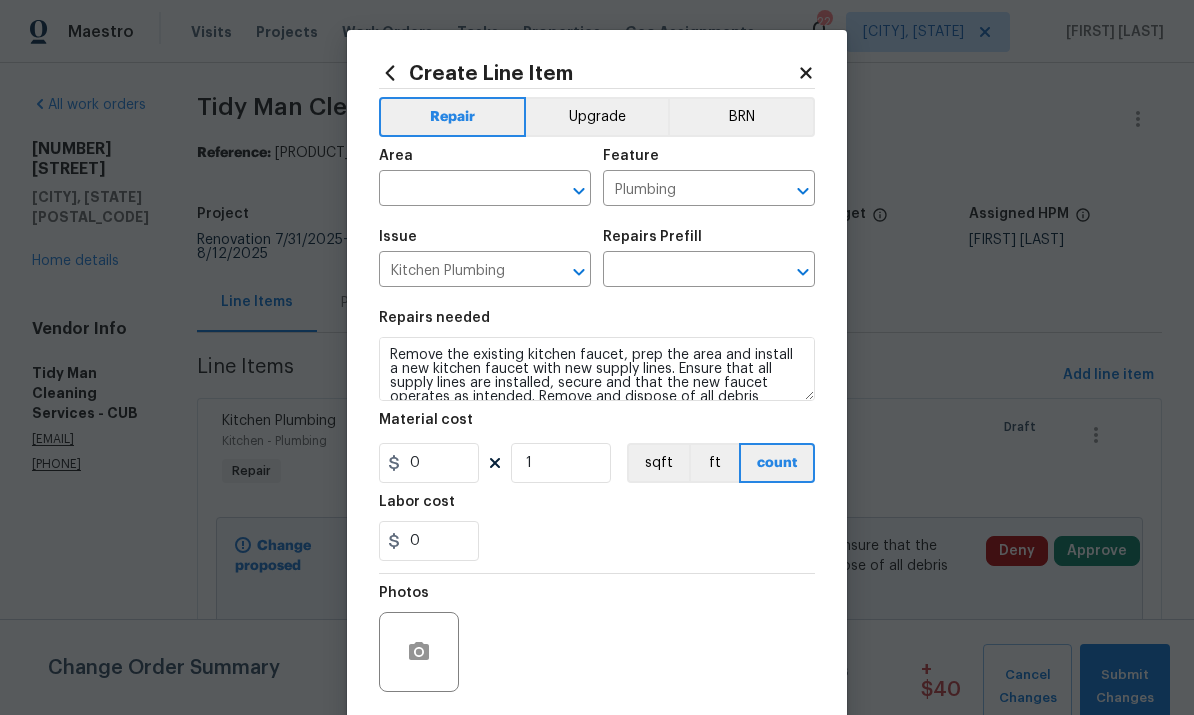 type on "Replace Kitchen Faucet $127.07" 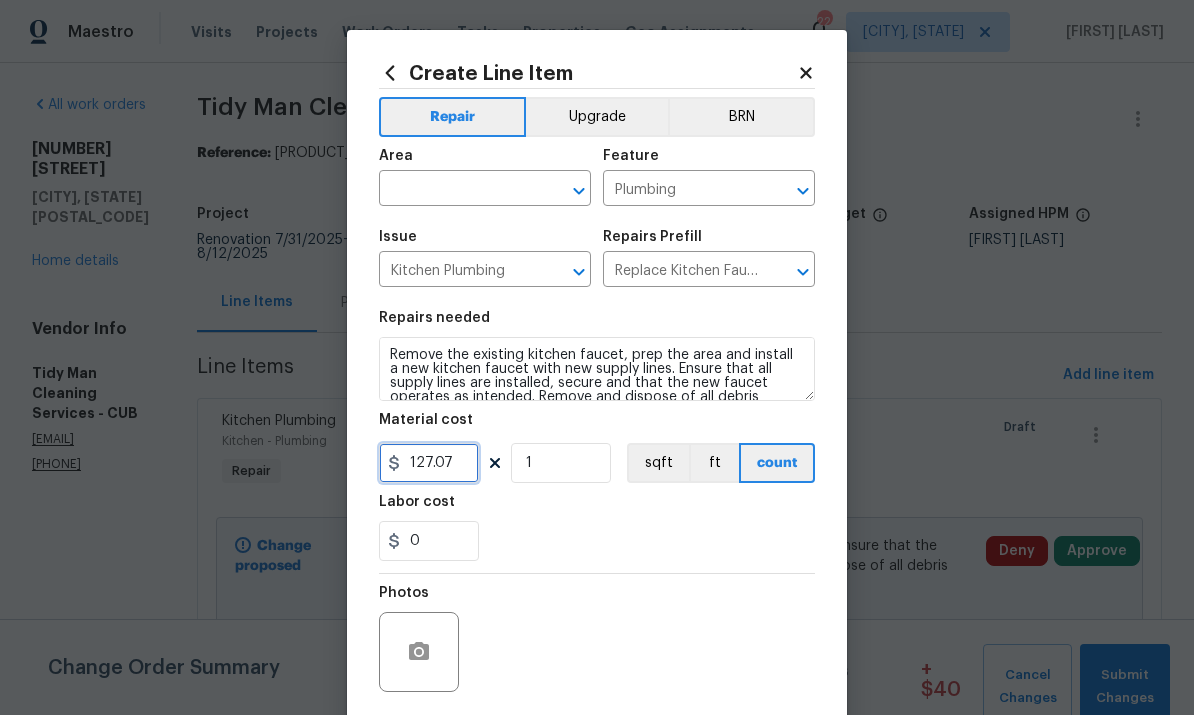 click on "127.07" at bounding box center [429, 463] 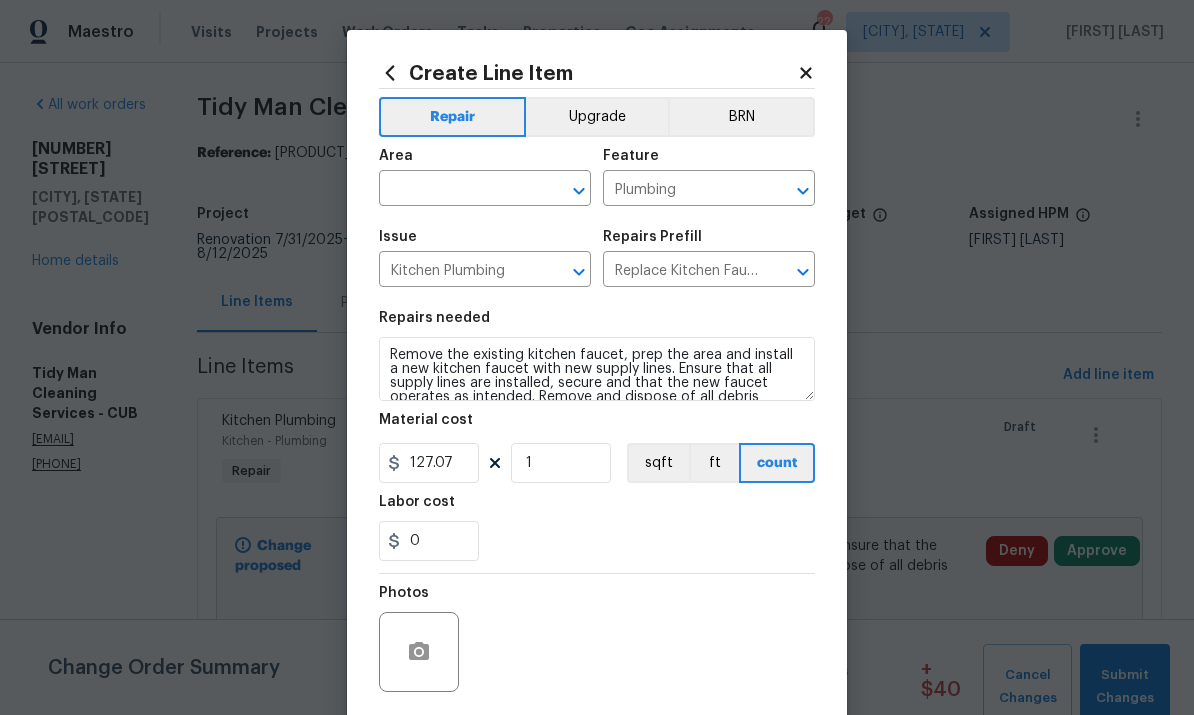 click at bounding box center [457, 190] 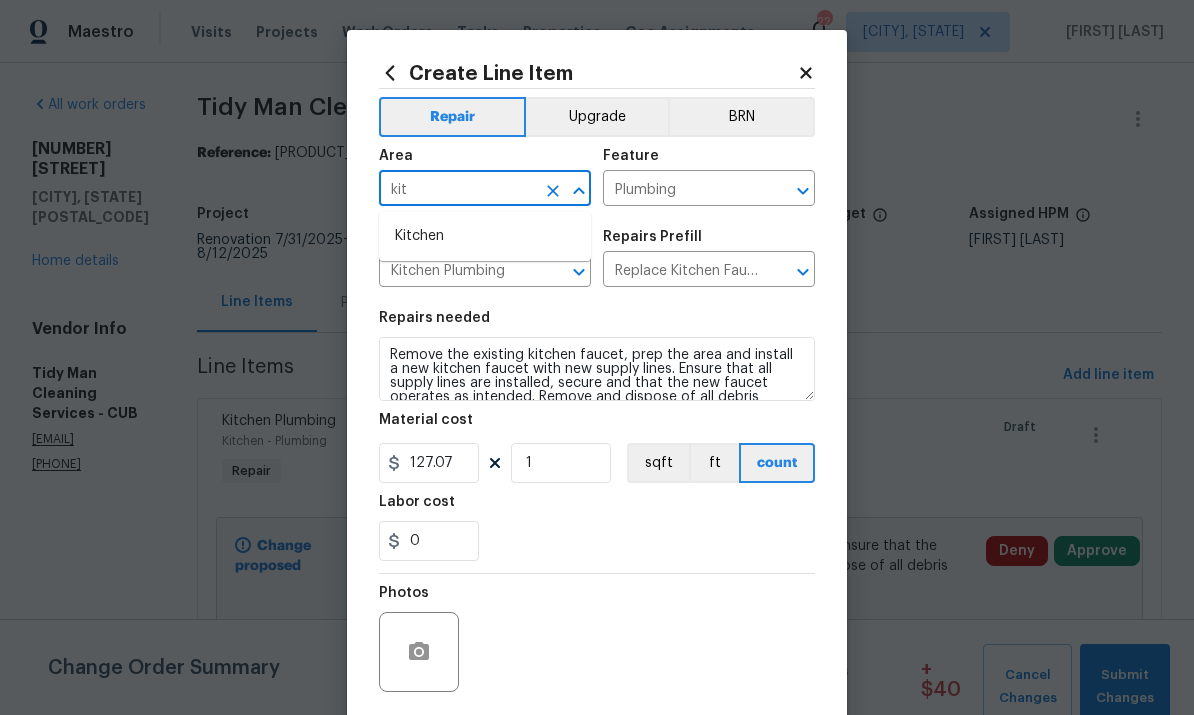 click on "Kitchen" at bounding box center [485, 236] 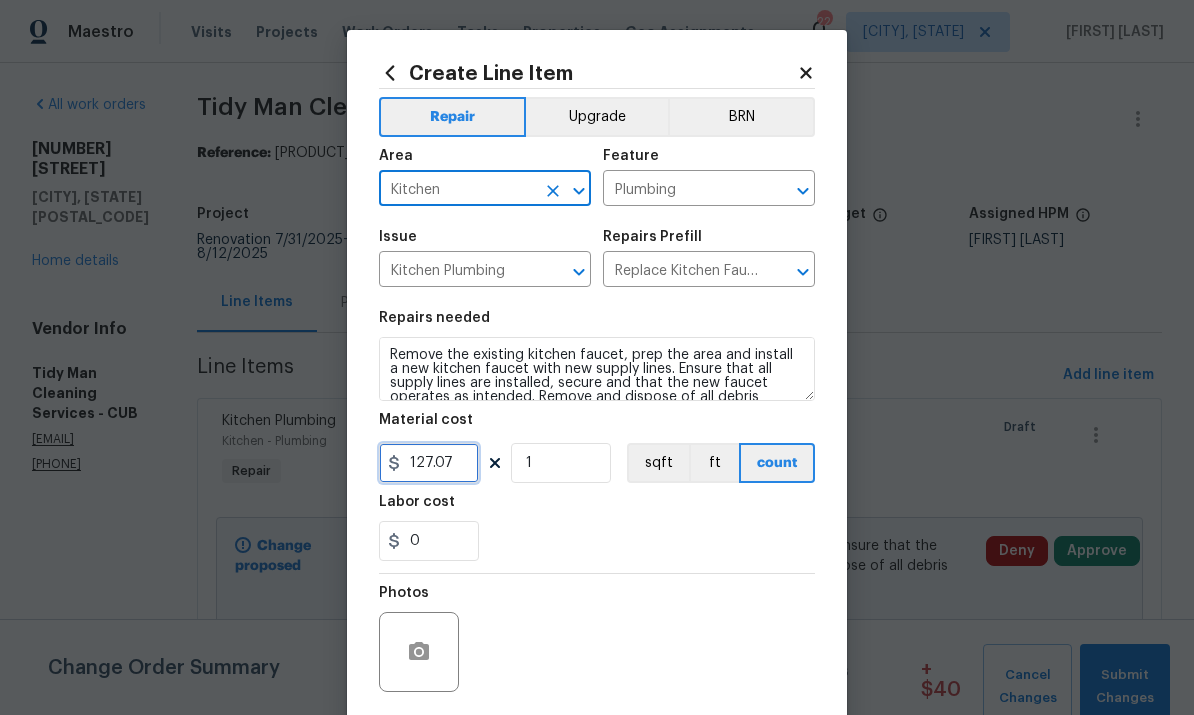 click on "127.07" at bounding box center [429, 463] 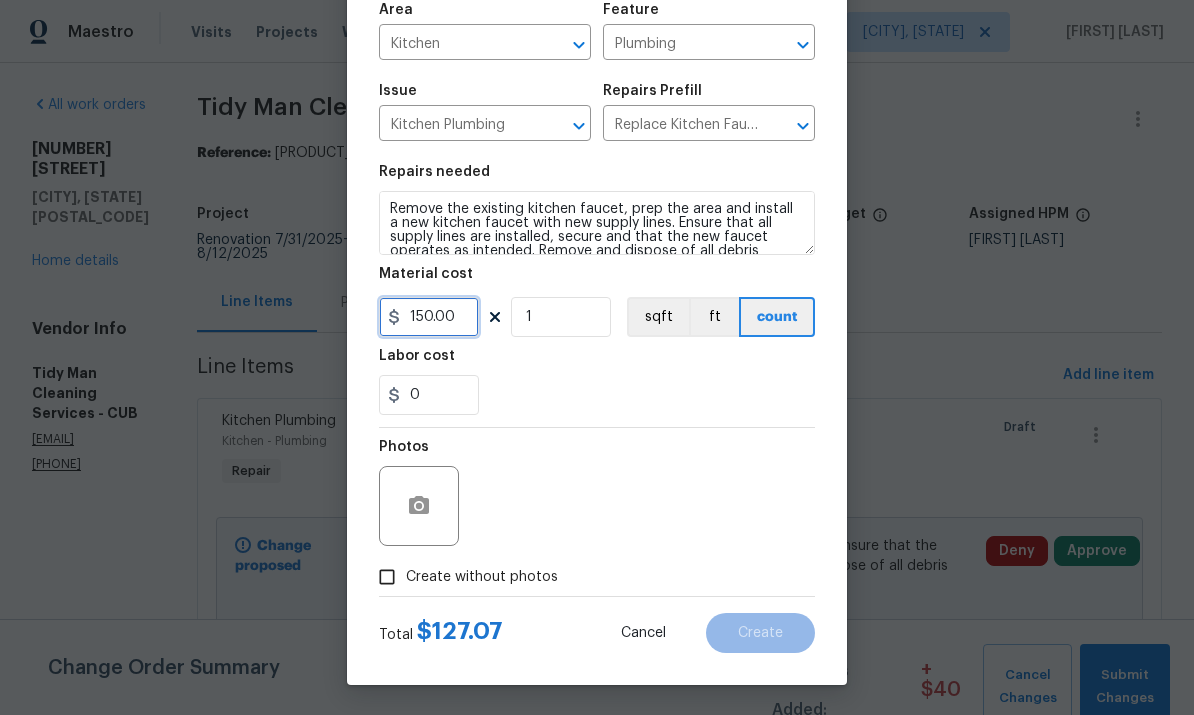 scroll, scrollTop: 150, scrollLeft: 0, axis: vertical 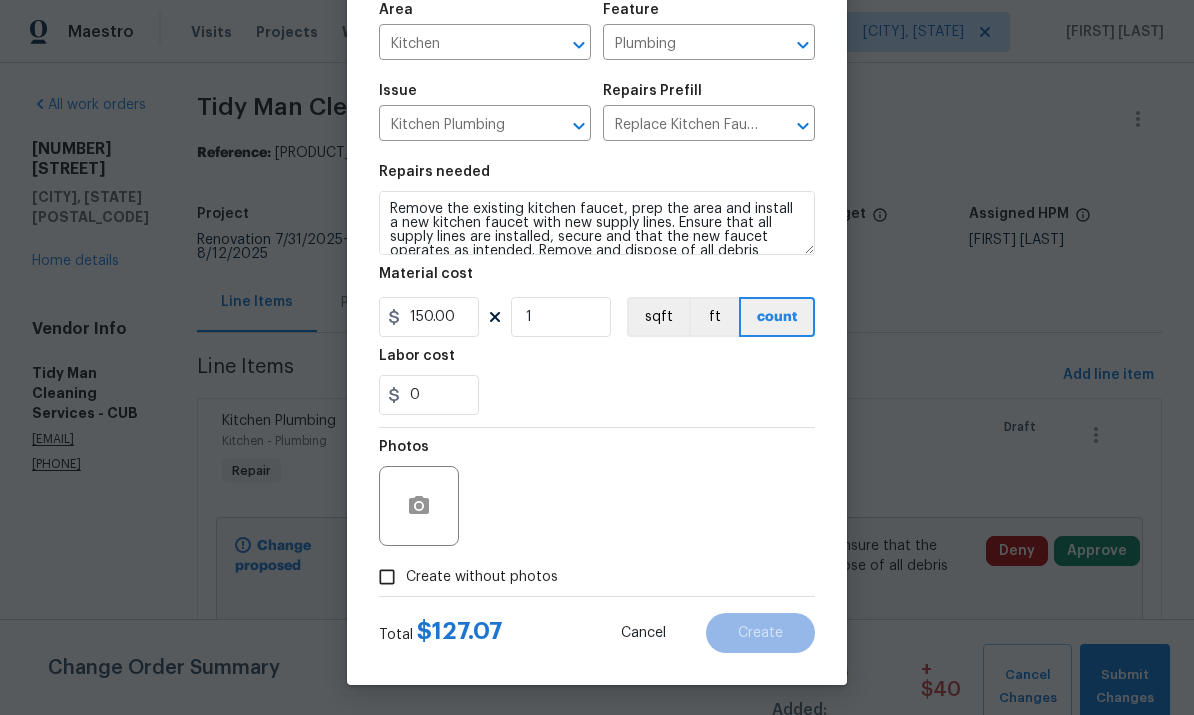 click on "Create without photos" at bounding box center (387, 577) 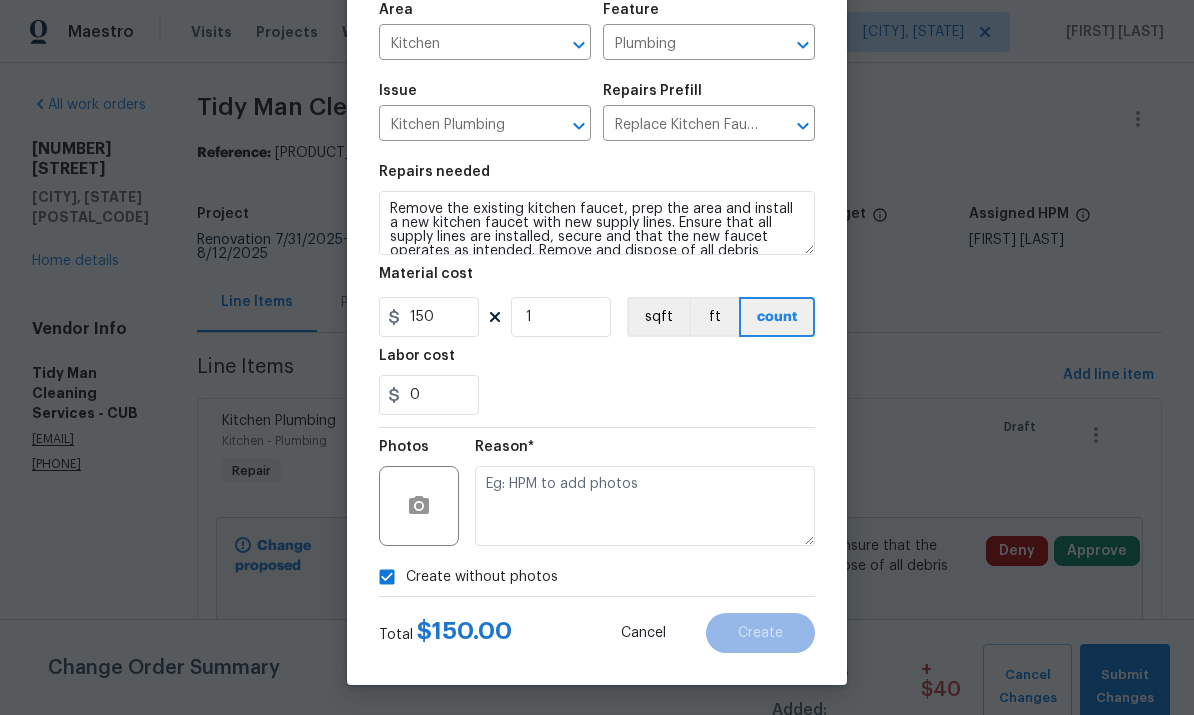 click at bounding box center [645, 506] 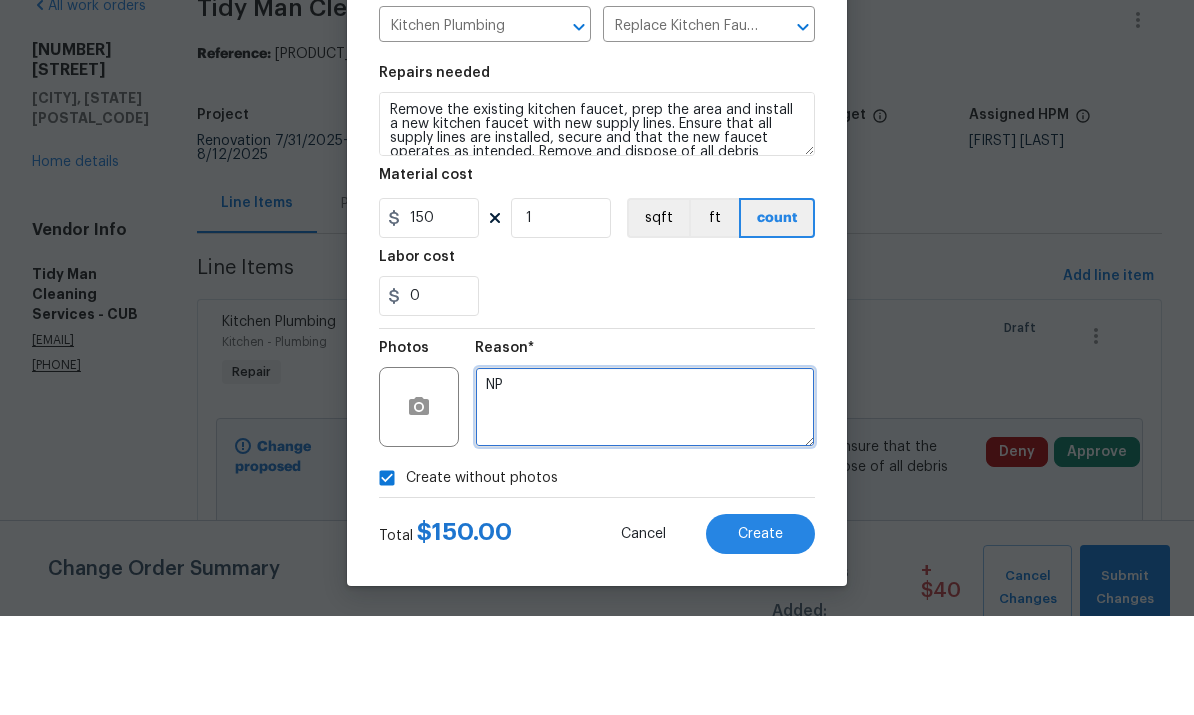 scroll, scrollTop: 75, scrollLeft: 0, axis: vertical 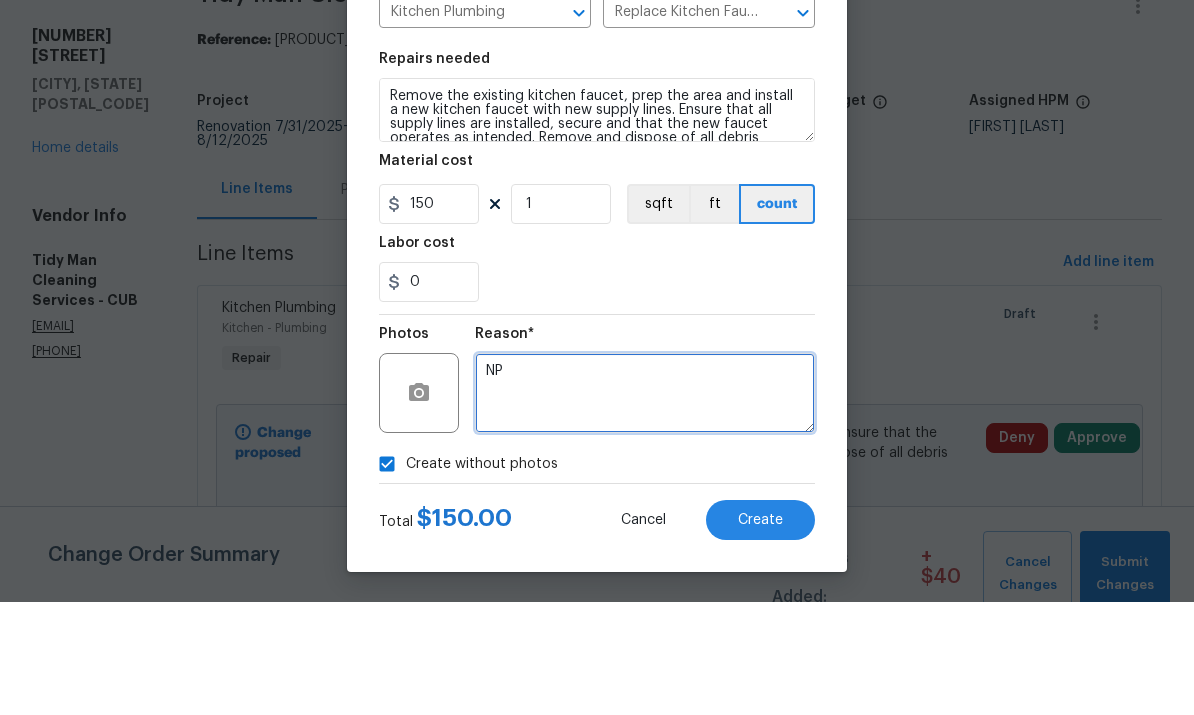 type on "NP" 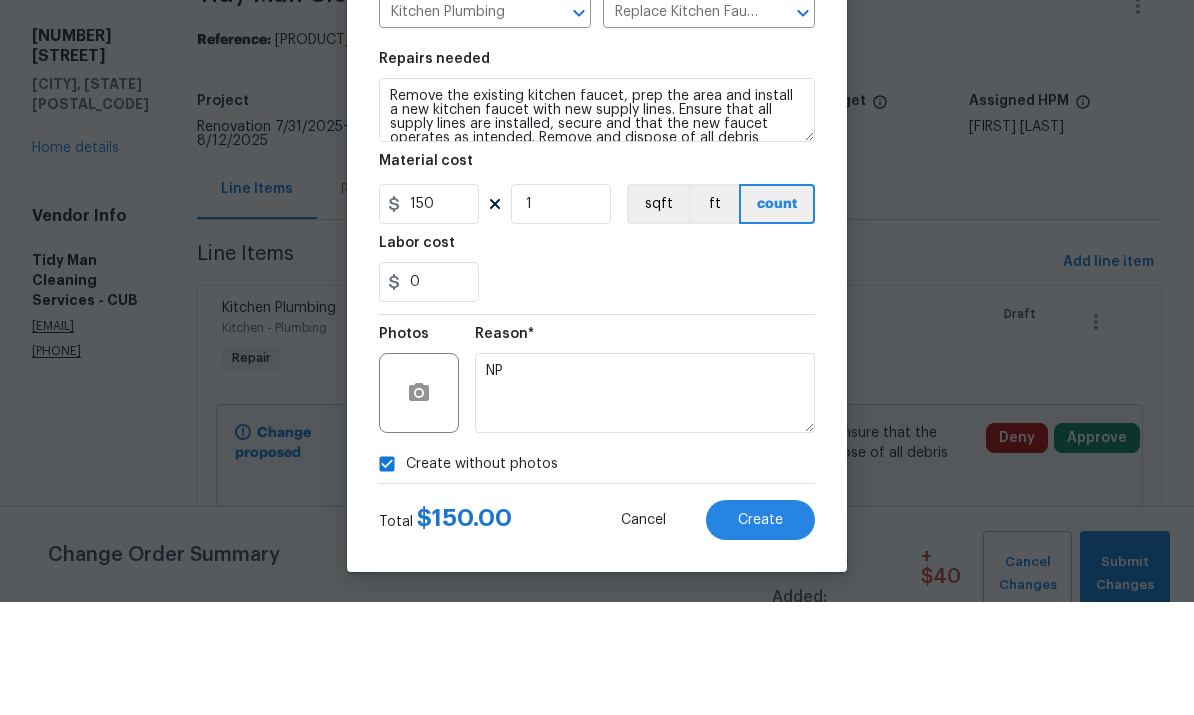 click on "Create" at bounding box center (760, 633) 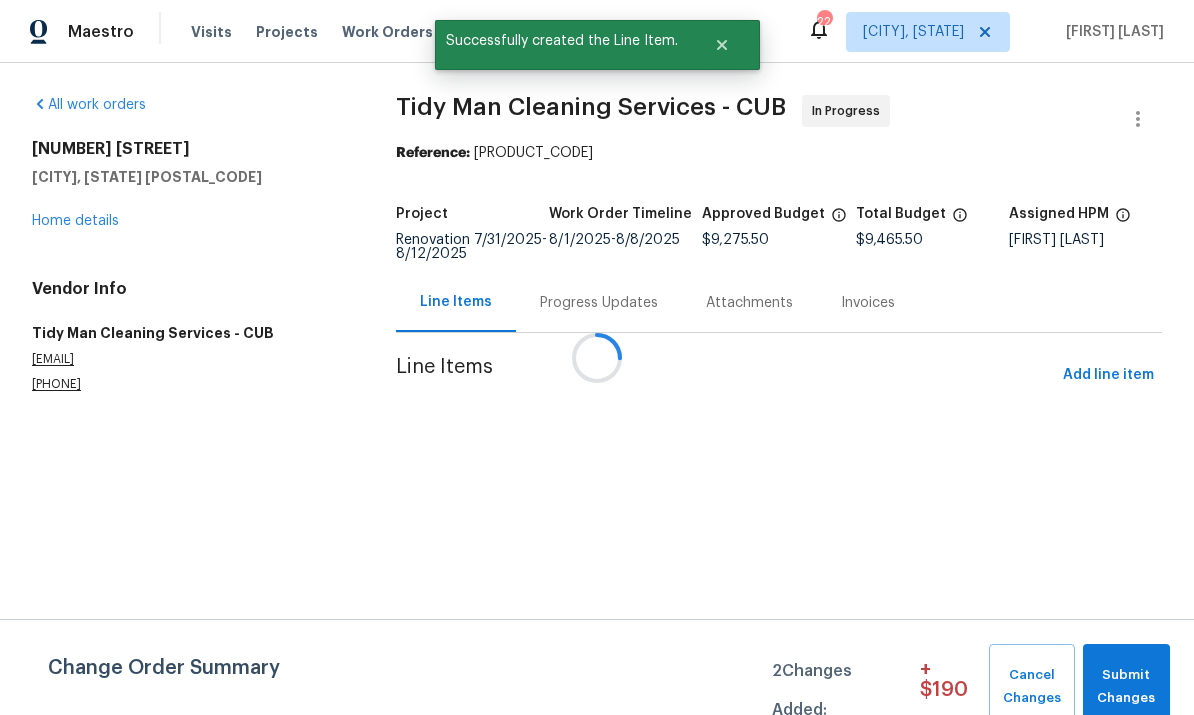 scroll, scrollTop: 0, scrollLeft: 0, axis: both 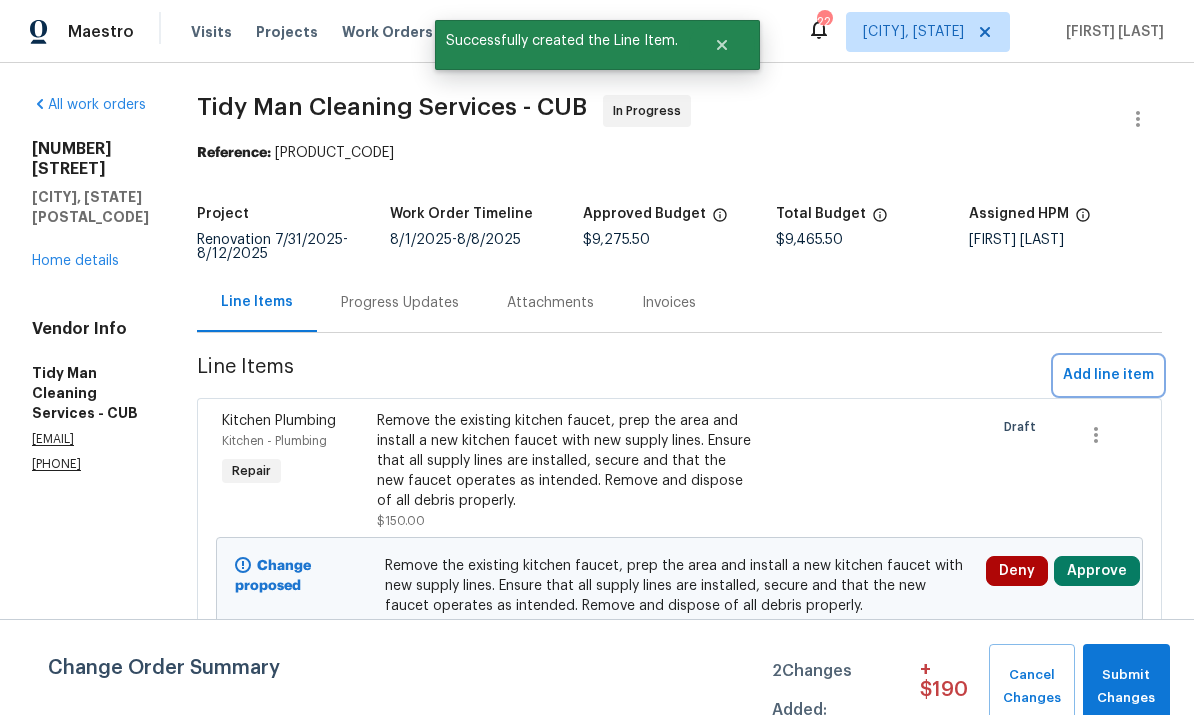 click on "Add line item" at bounding box center (1108, 375) 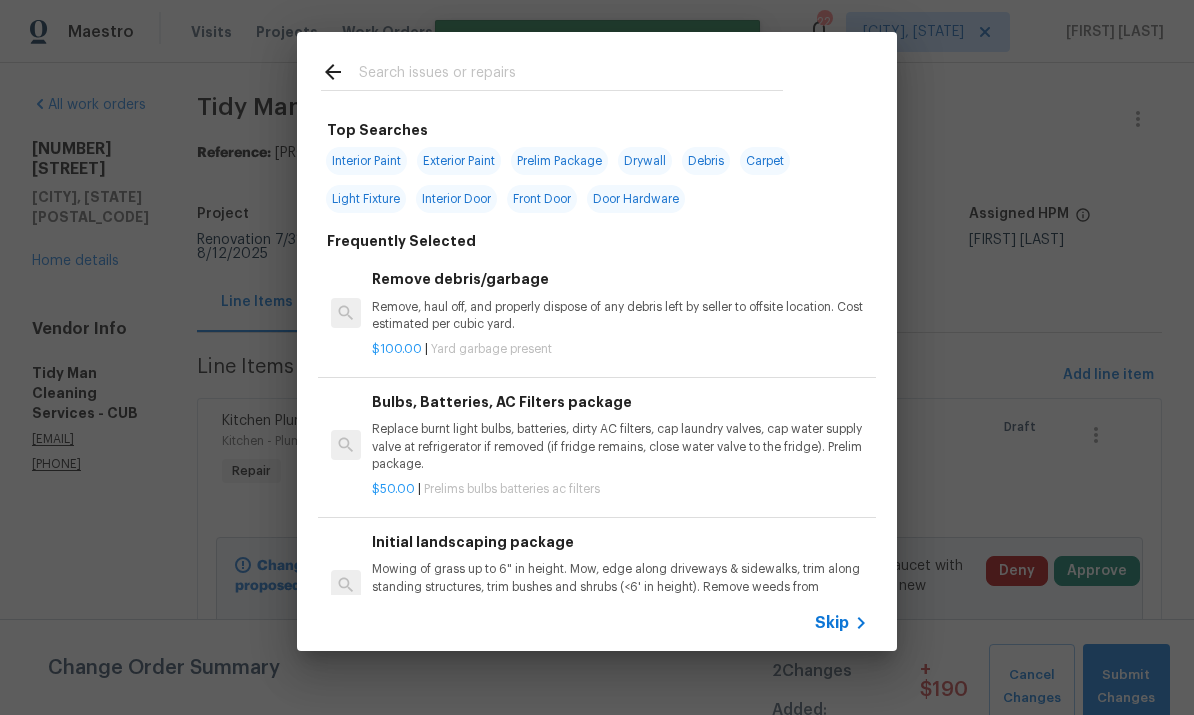 click at bounding box center (571, 75) 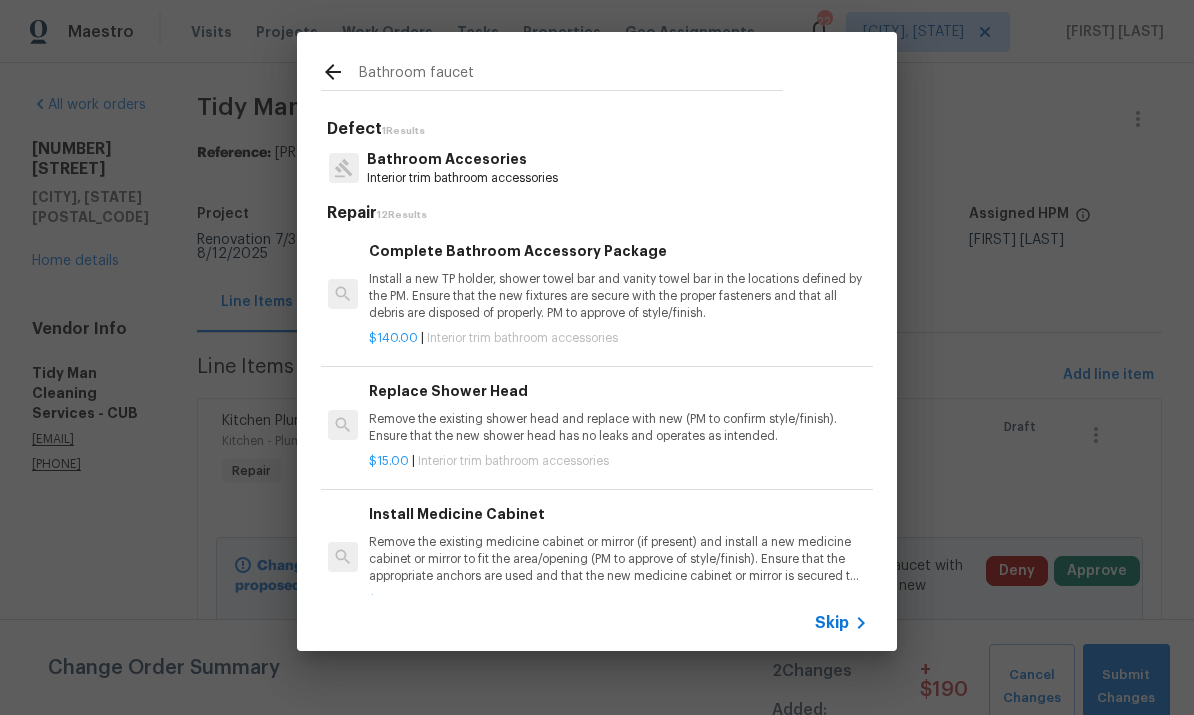 scroll, scrollTop: 0, scrollLeft: 3, axis: horizontal 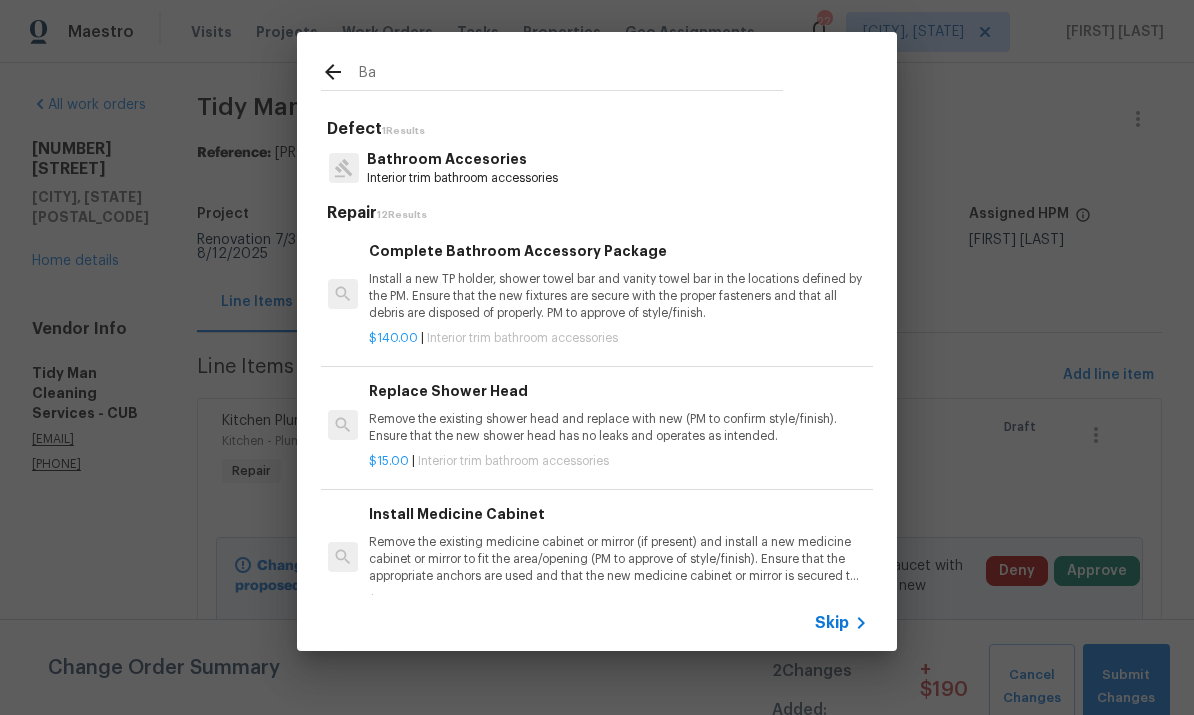 type on "B" 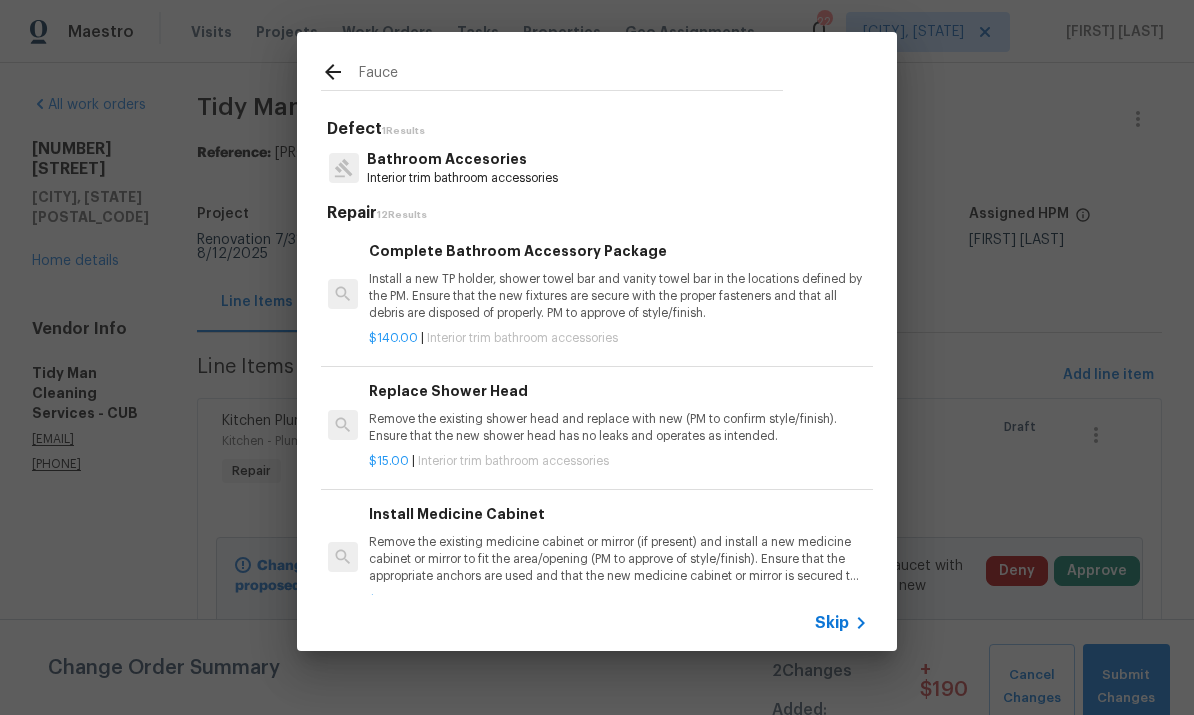 type on "Faucet" 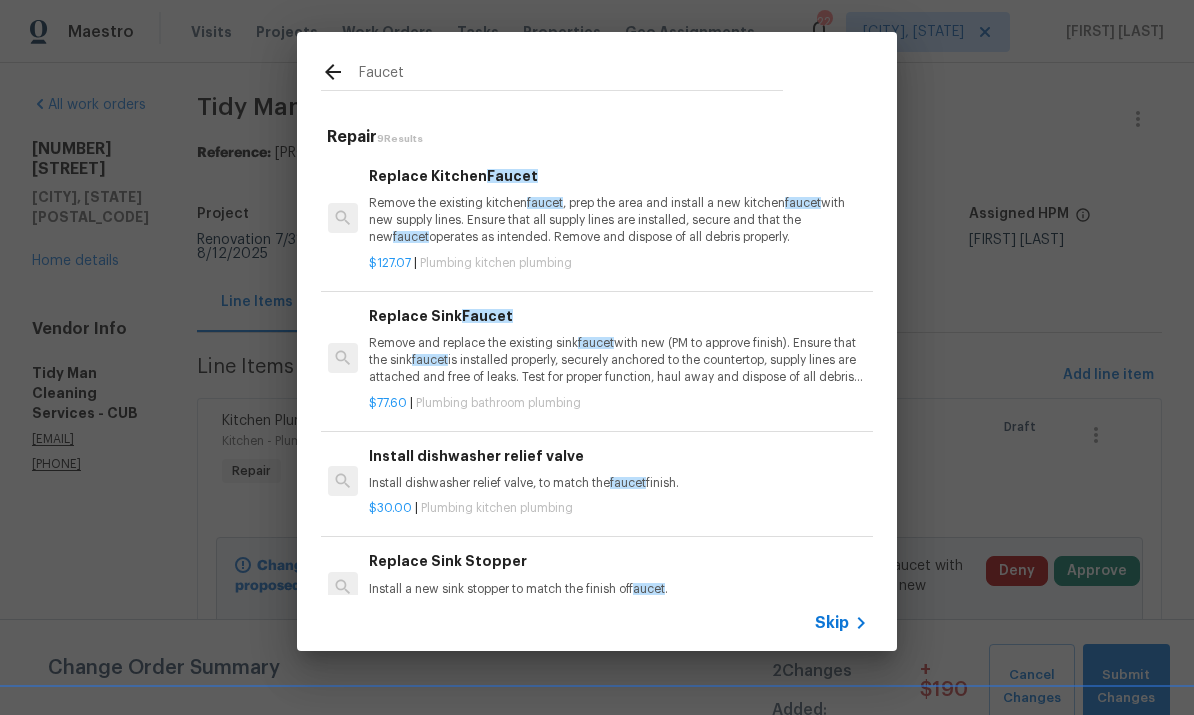click on "Remove and replace the existing sink  faucet  with new (PM to approve finish). Ensure that the sink  faucet  is installed properly, securely anchored to the countertop, supply lines are attached and free of leaks. Test for proper function, haul away and dispose of all debris properly." at bounding box center (617, 360) 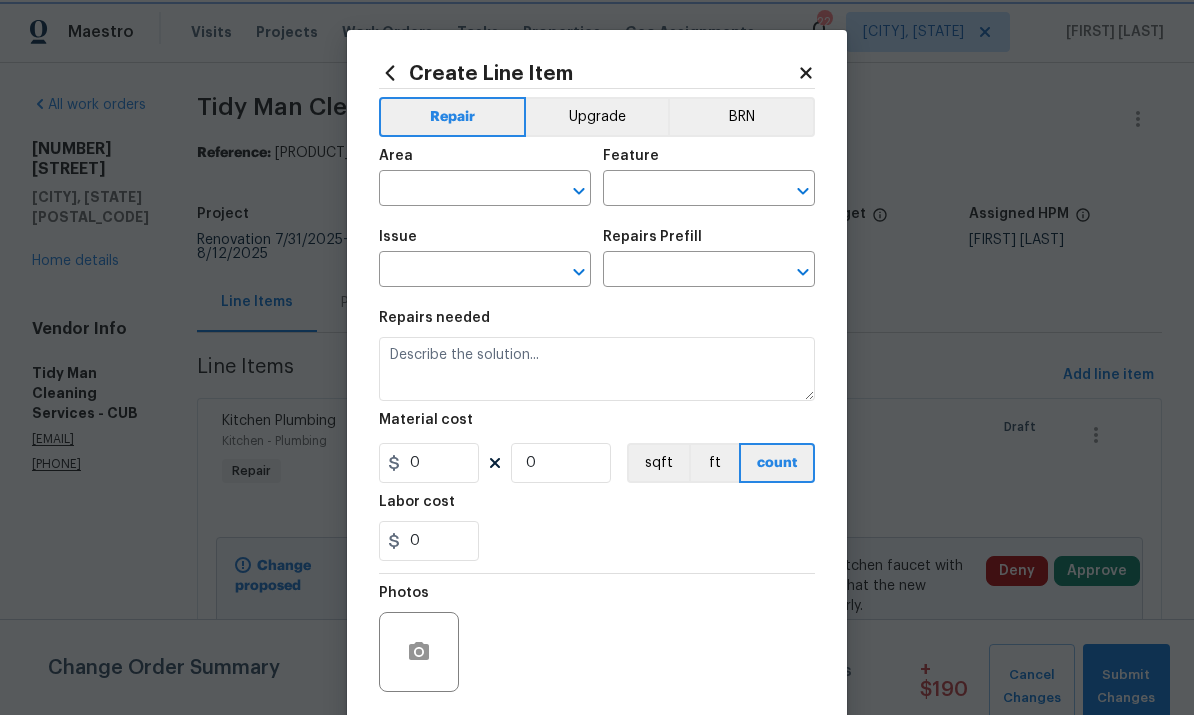 type on "Plumbing" 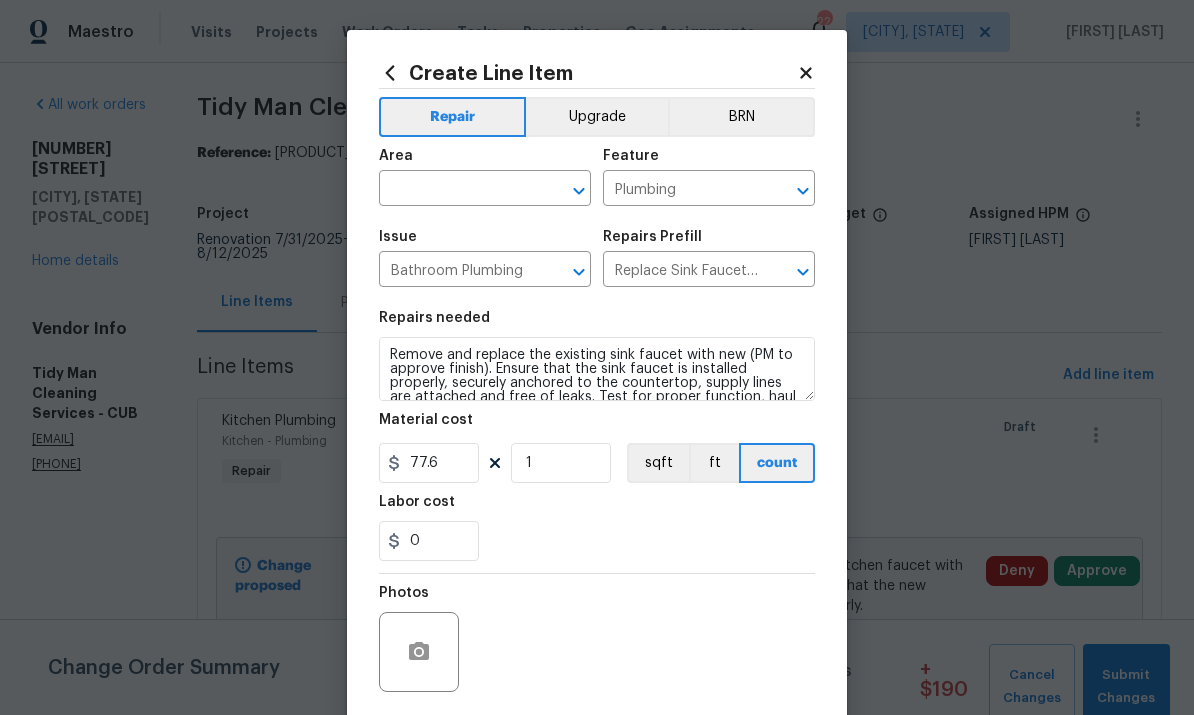 click at bounding box center (457, 190) 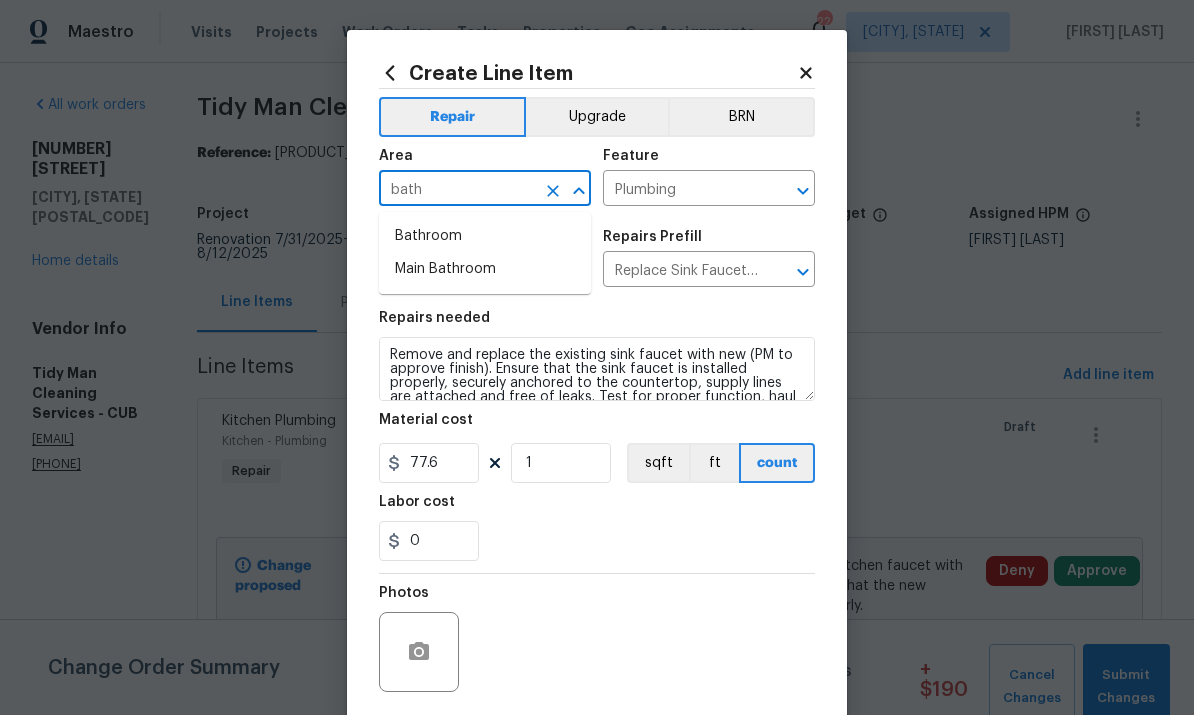 click on "Bathroom" at bounding box center (485, 236) 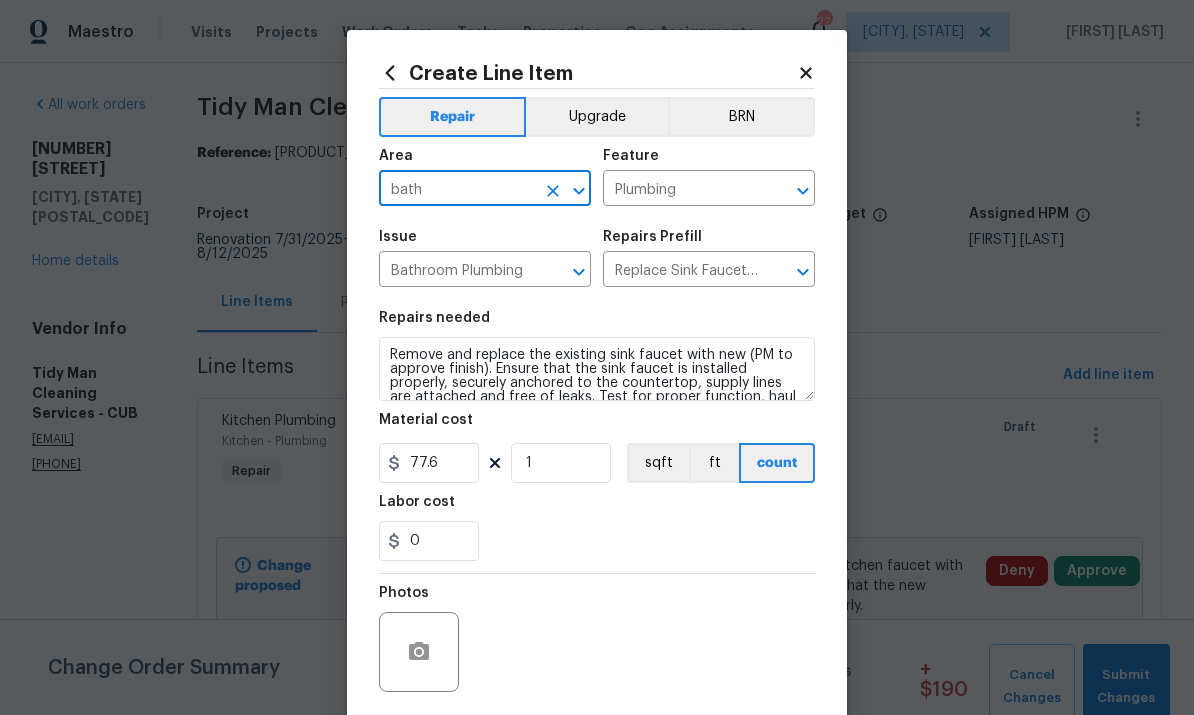 type on "Bathroom" 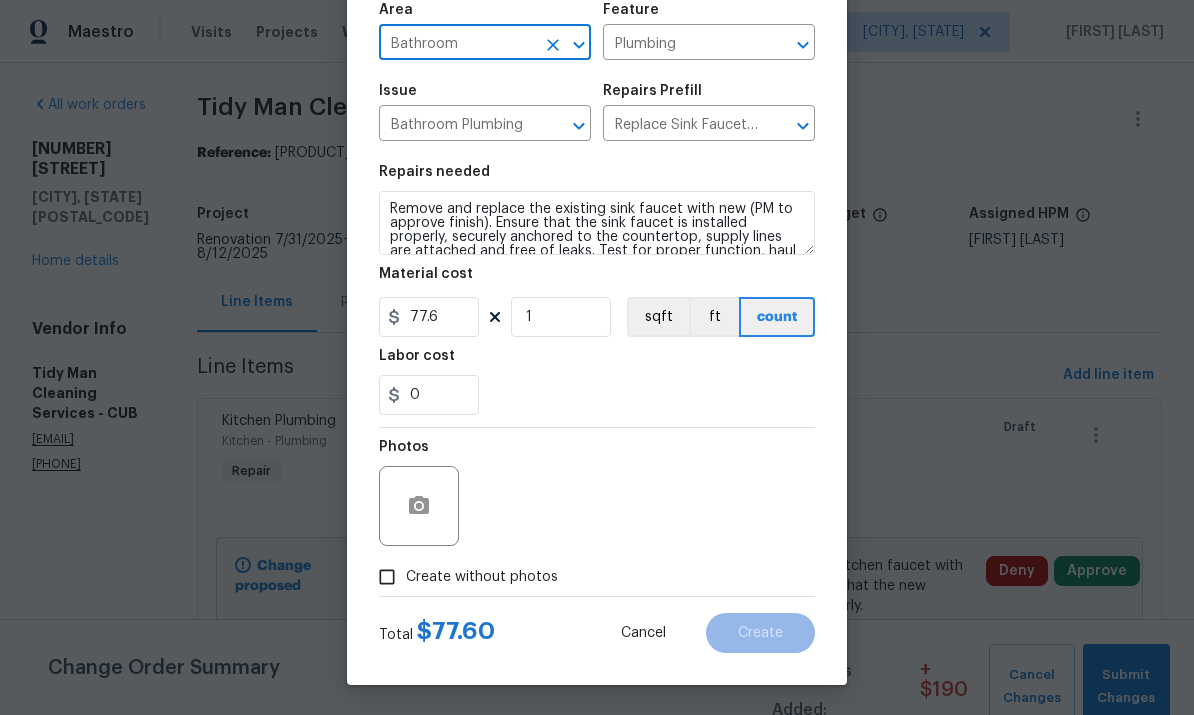 scroll, scrollTop: 150, scrollLeft: 0, axis: vertical 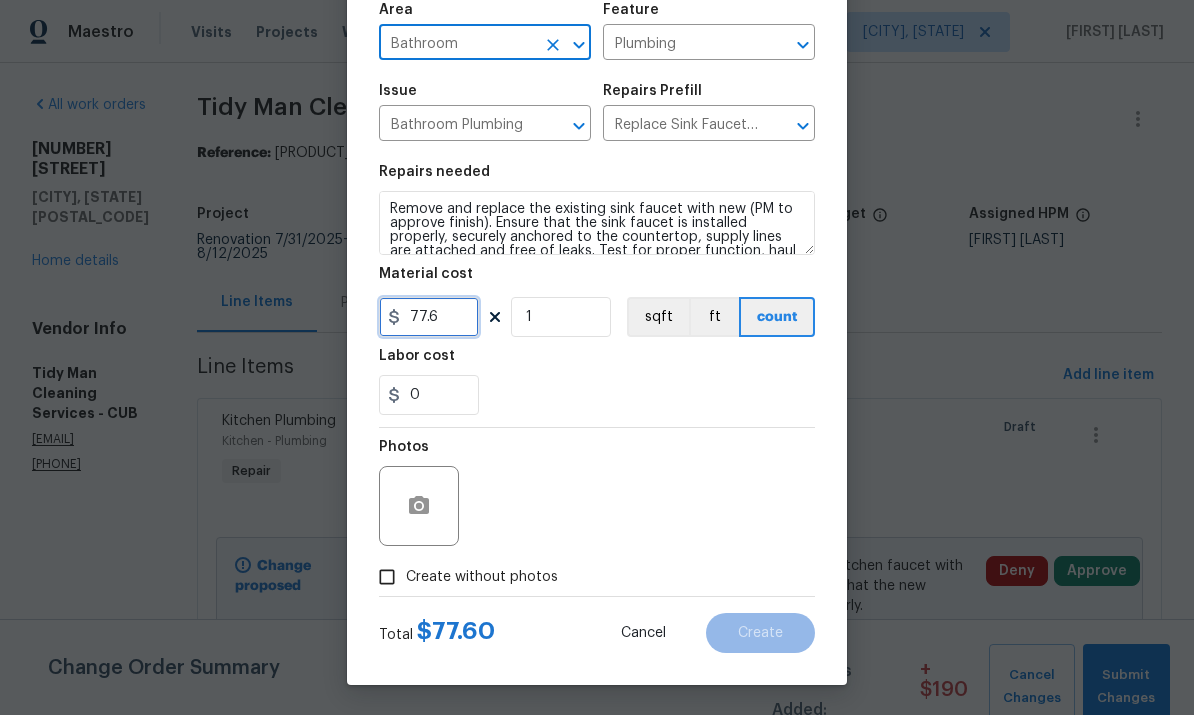 click on "77.6" at bounding box center (429, 317) 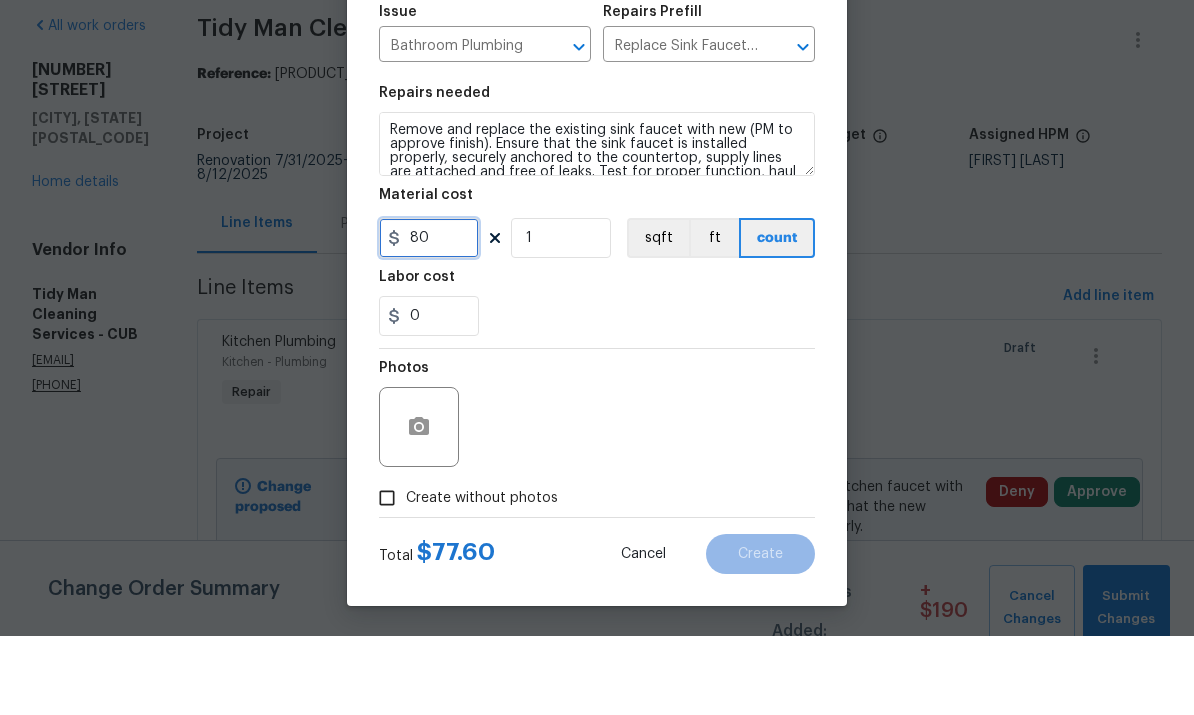 scroll, scrollTop: 47, scrollLeft: 0, axis: vertical 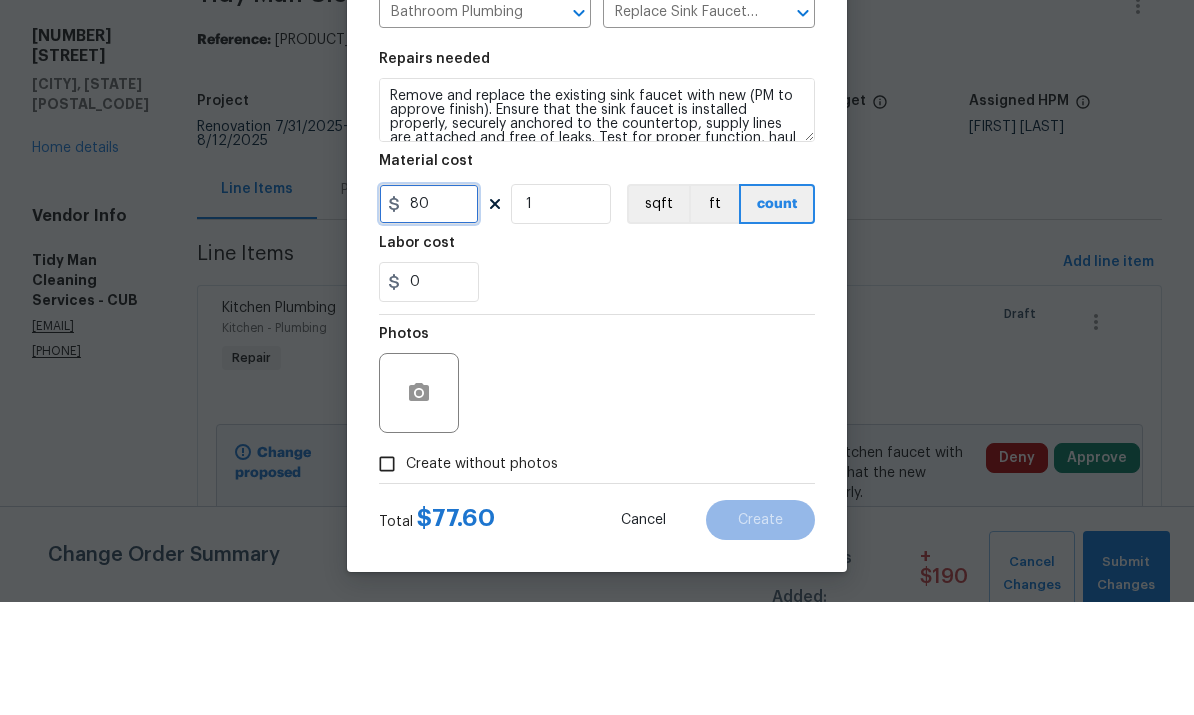 type on "80" 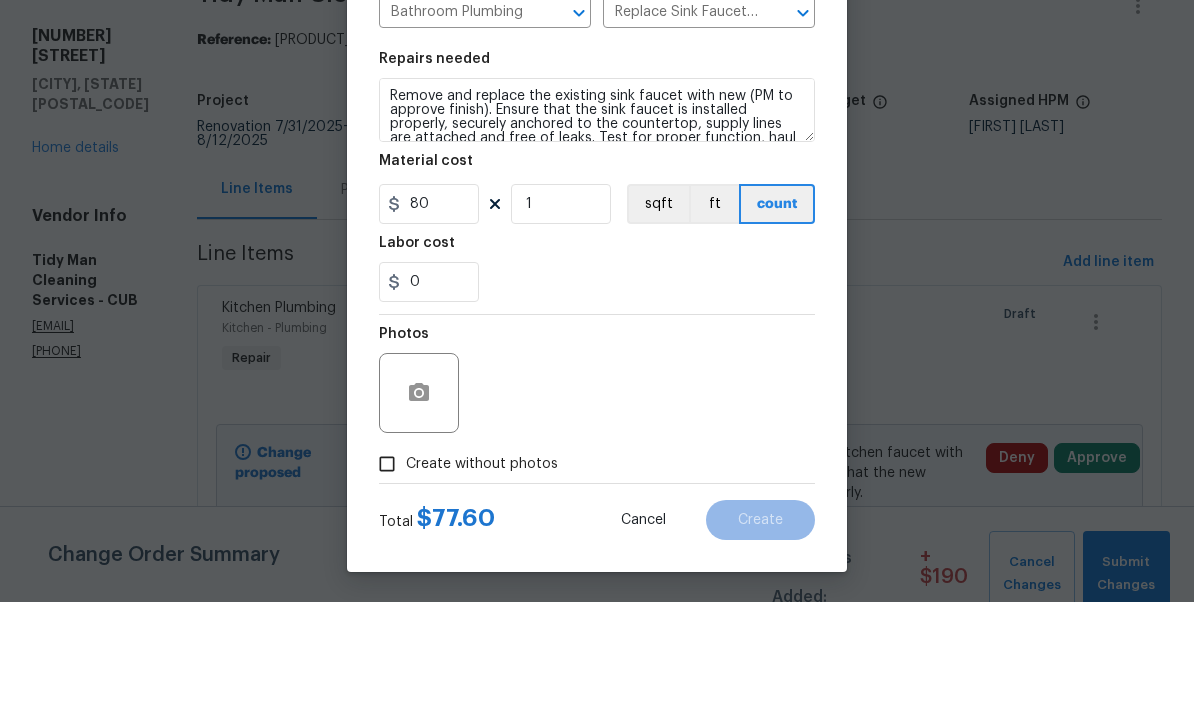 click on "Create without photos" at bounding box center [387, 577] 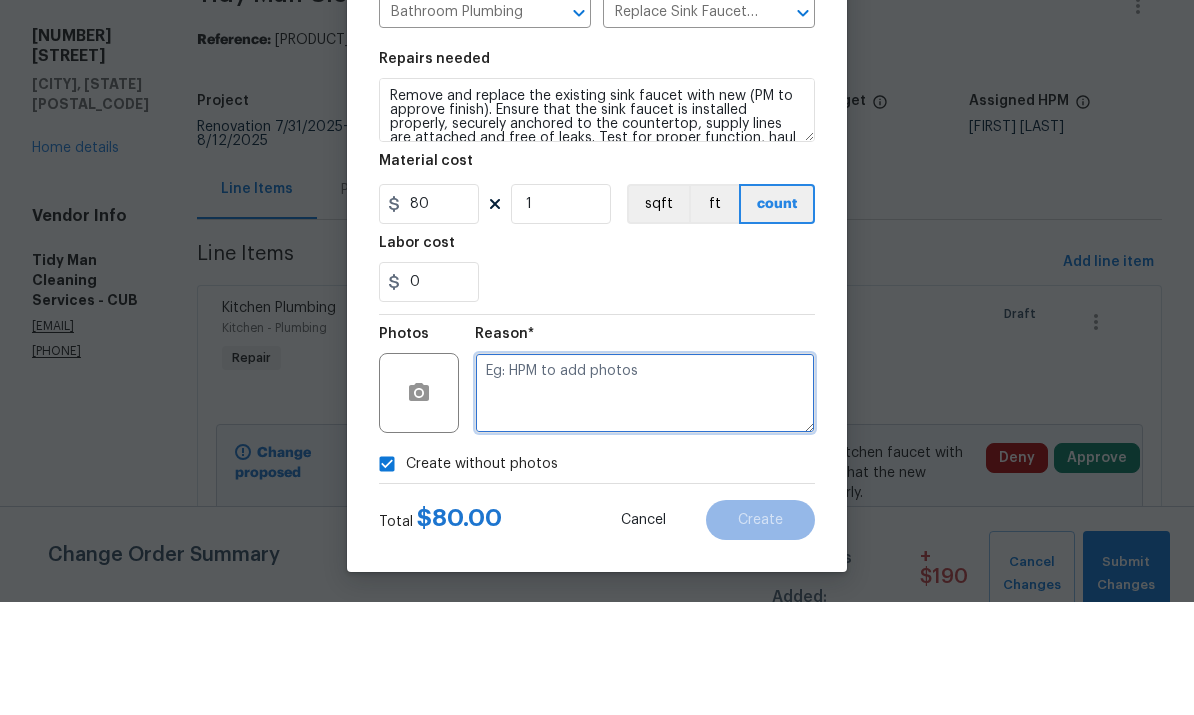 click at bounding box center [645, 506] 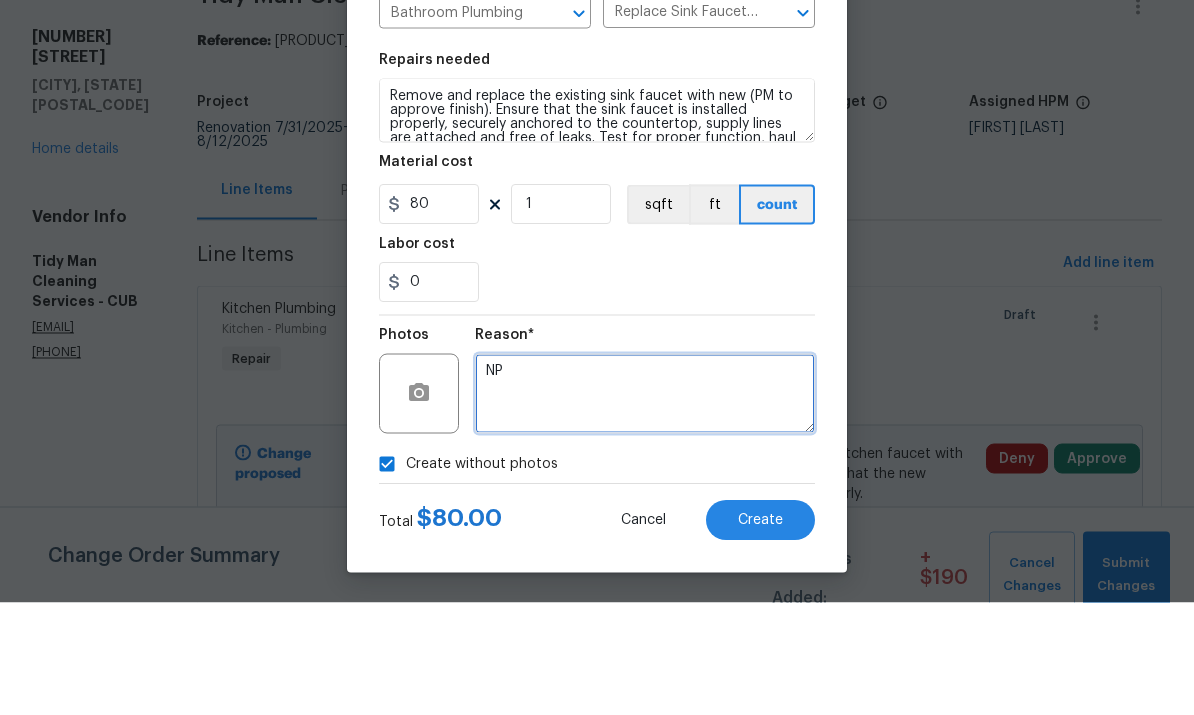 scroll, scrollTop: 150, scrollLeft: 0, axis: vertical 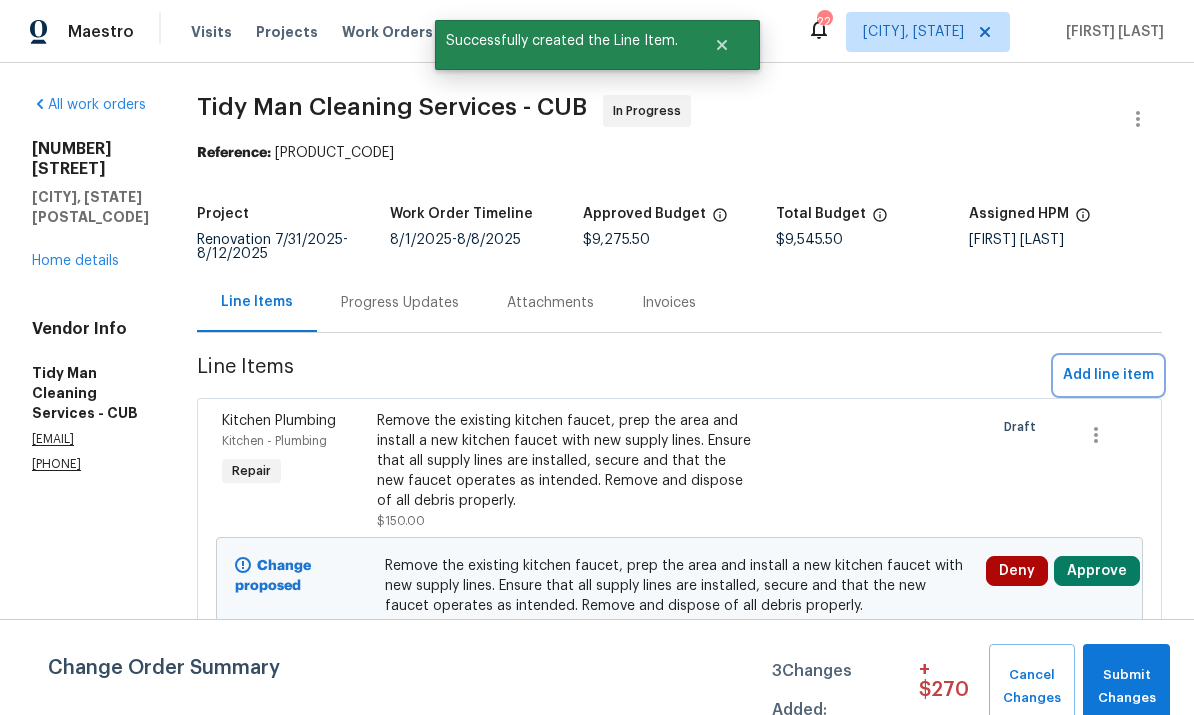 click on "Add line item" at bounding box center (1108, 375) 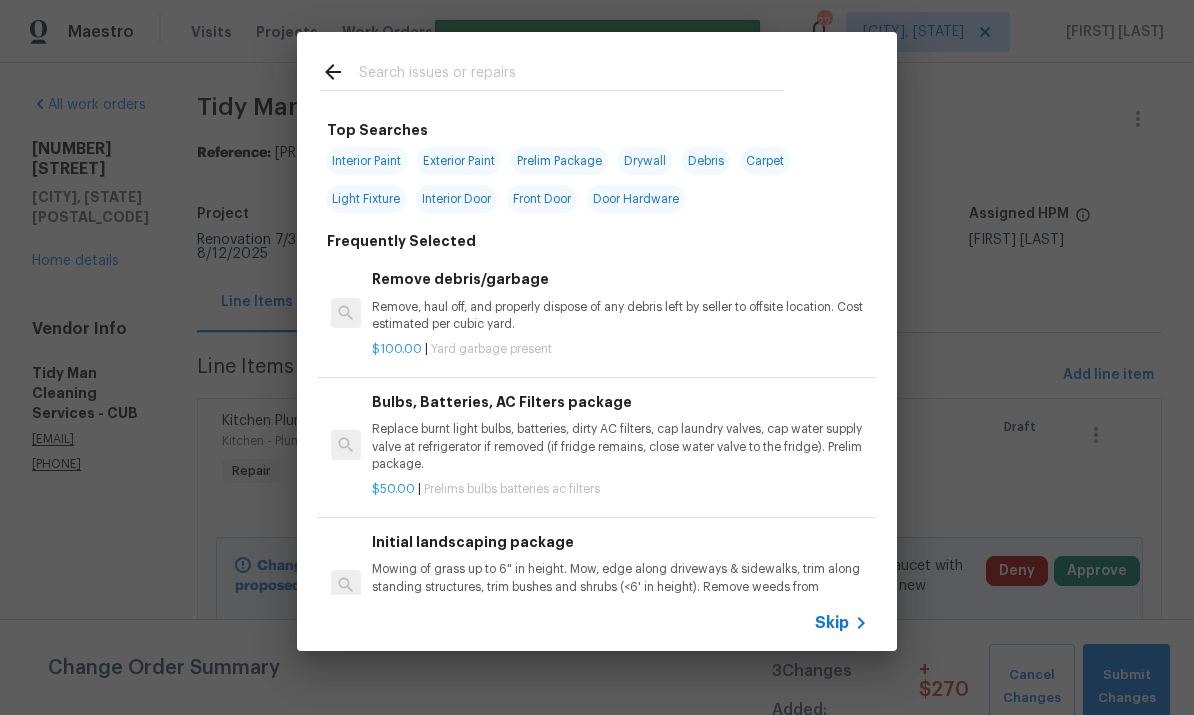 click at bounding box center [571, 75] 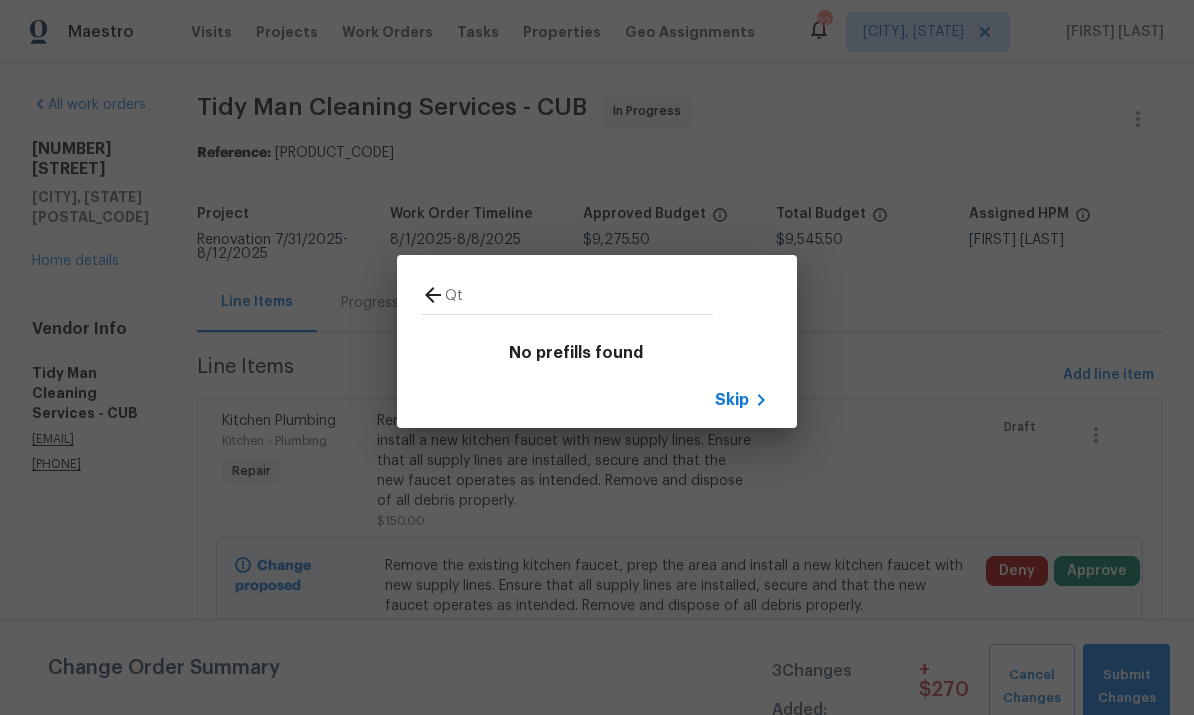 type on "Q" 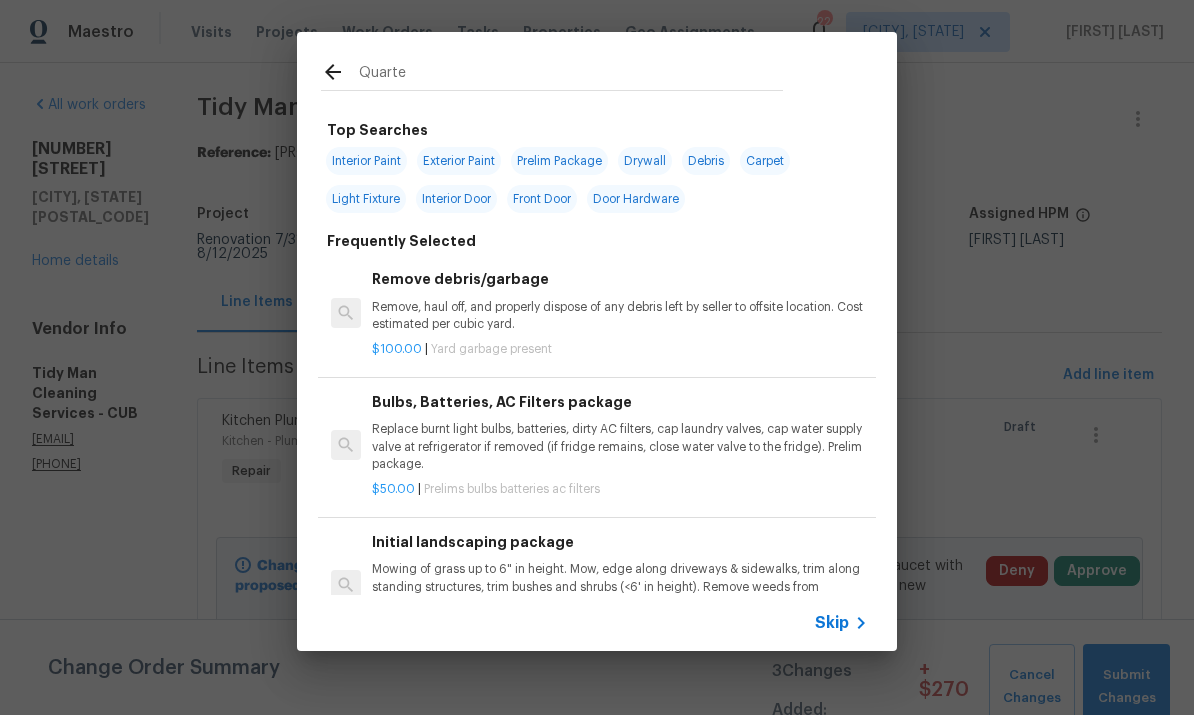 type on "Quarter" 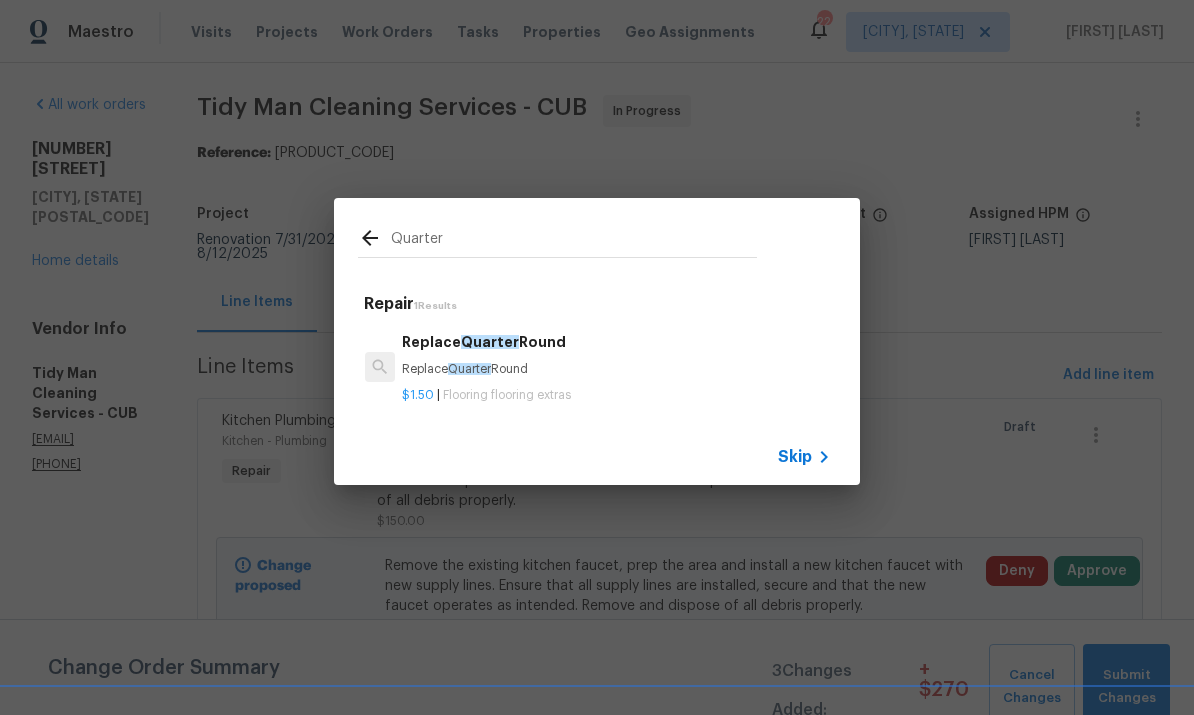 click on "Replace  Quarter  Round Replace  Quarter  Round" at bounding box center [616, 355] 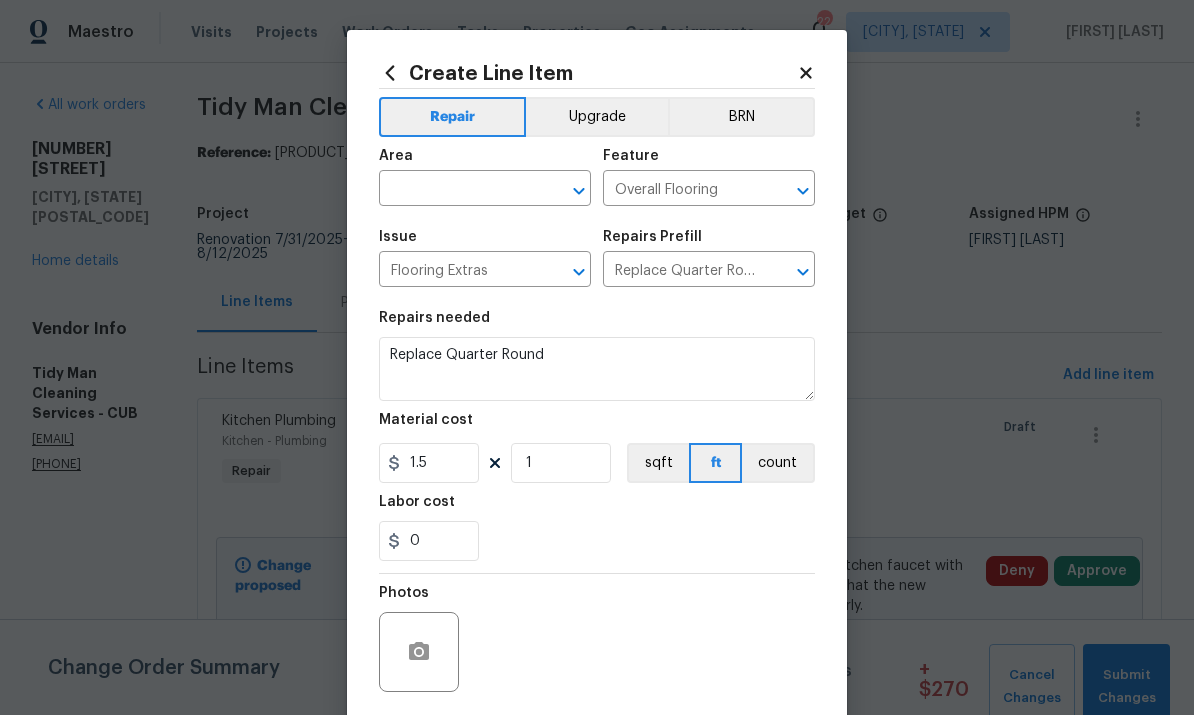 click on "Replace Quarter Round" at bounding box center [597, 369] 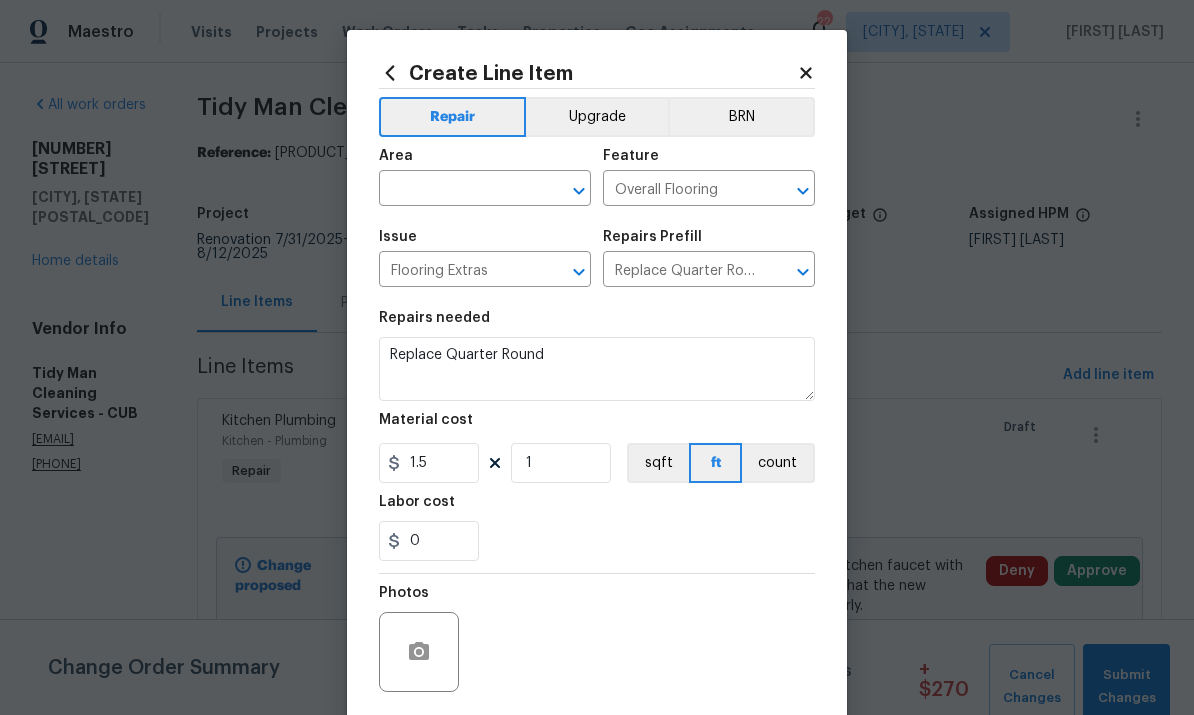 click at bounding box center [457, 190] 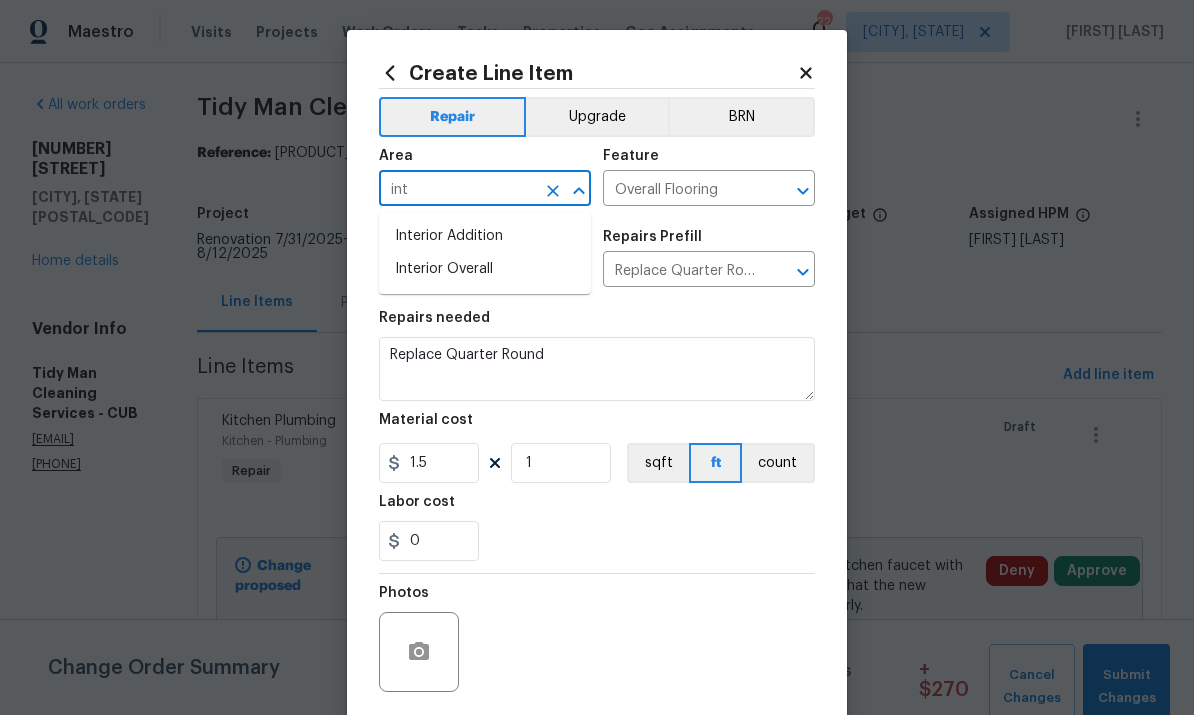 click on "Interior Overall" at bounding box center [485, 269] 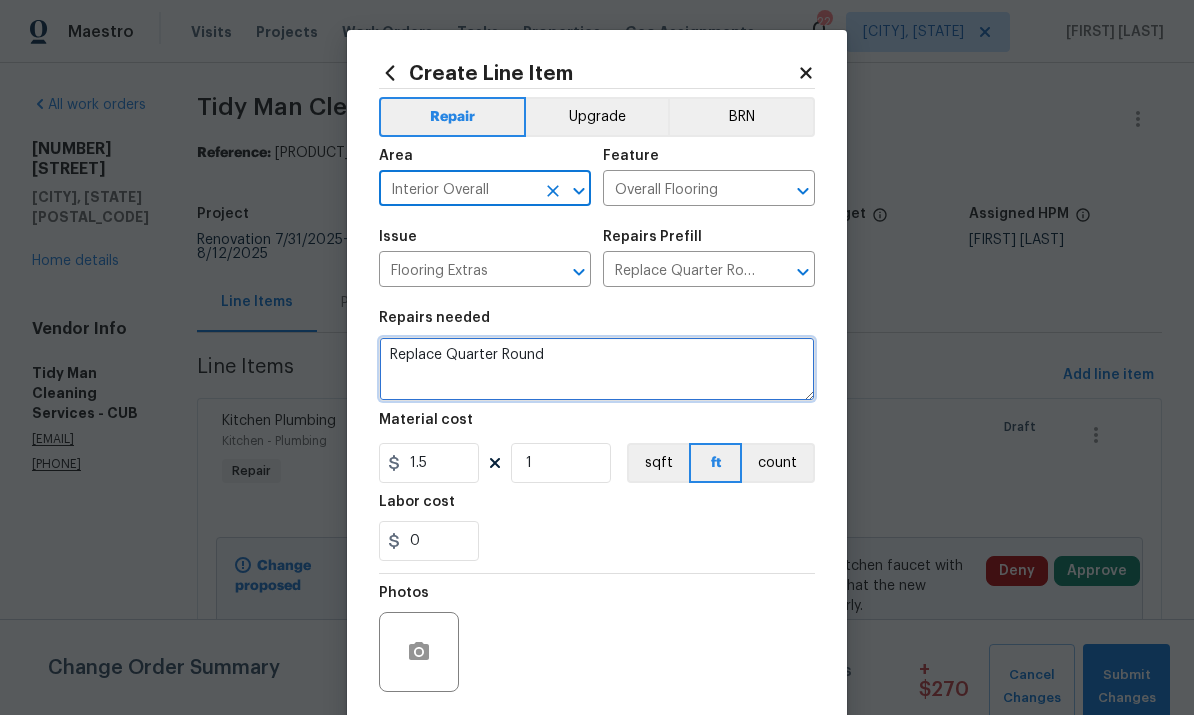 click on "Replace Quarter Round" at bounding box center [597, 369] 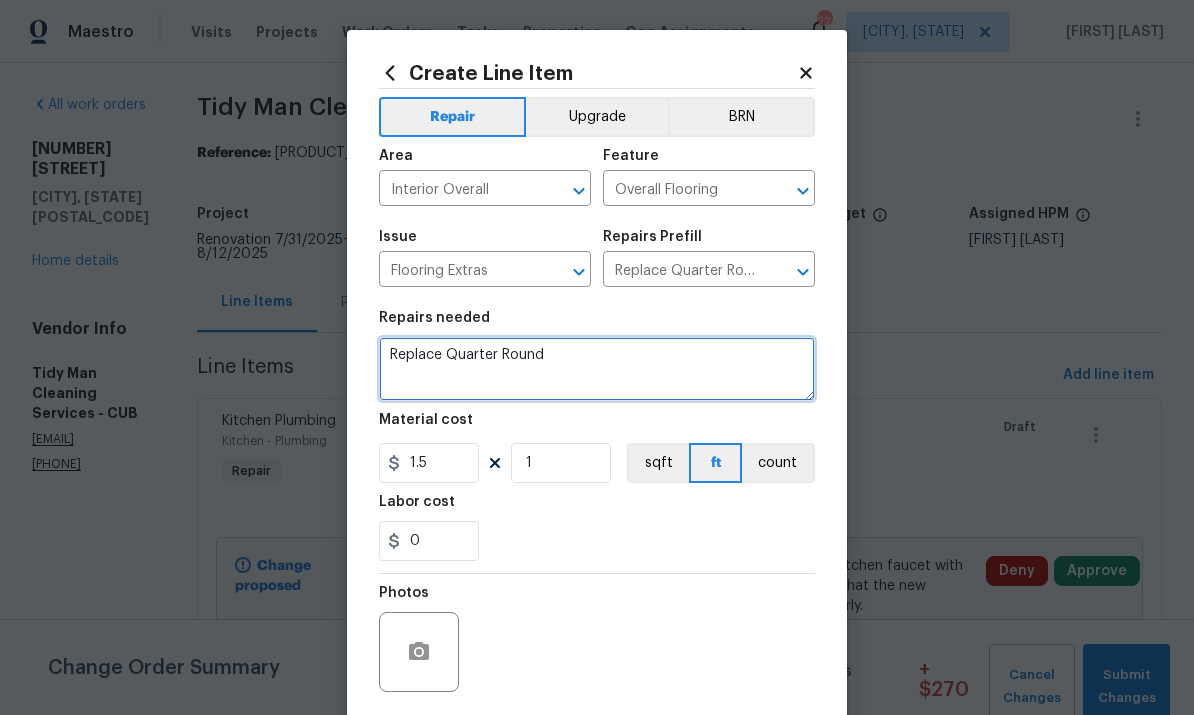 click on "Replace Quarter Round" at bounding box center (597, 369) 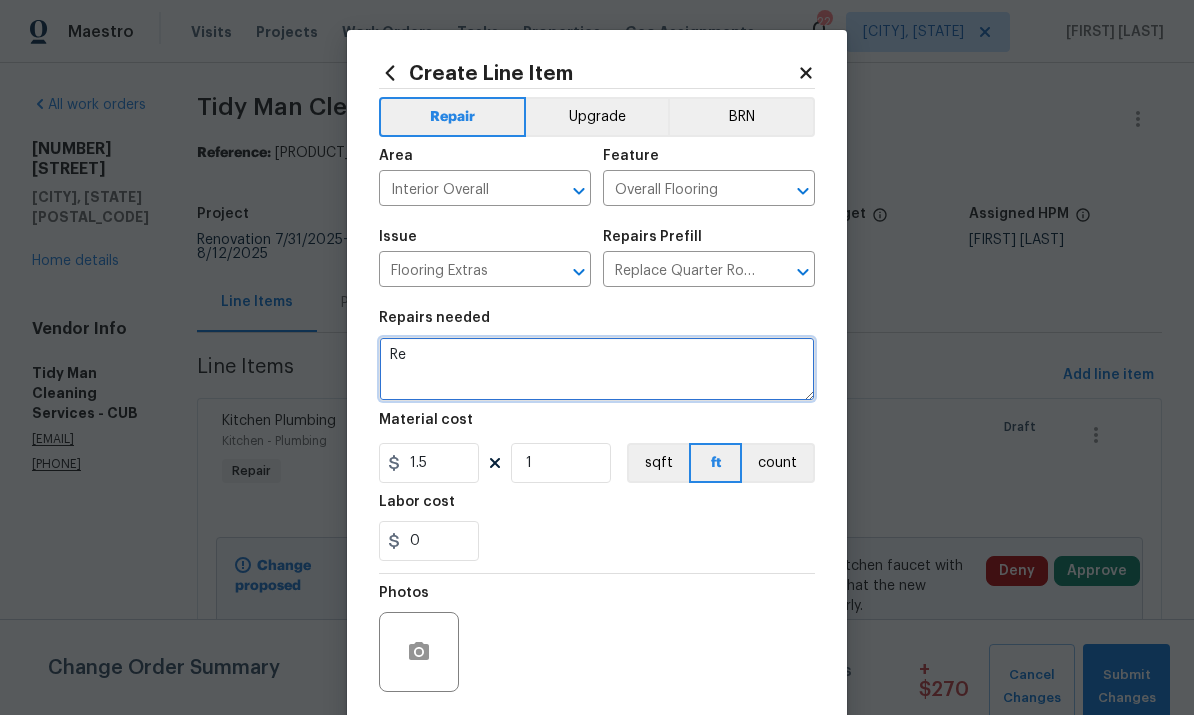 type on "R" 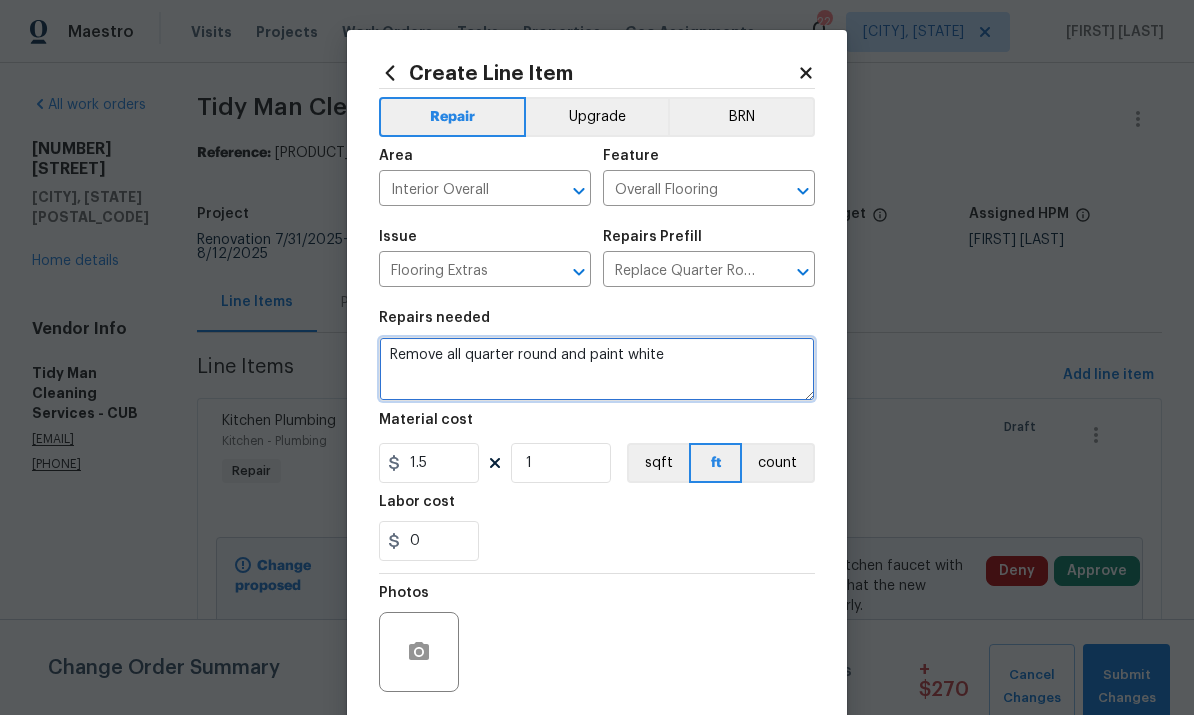 type on "Remove all quarter round and paint white" 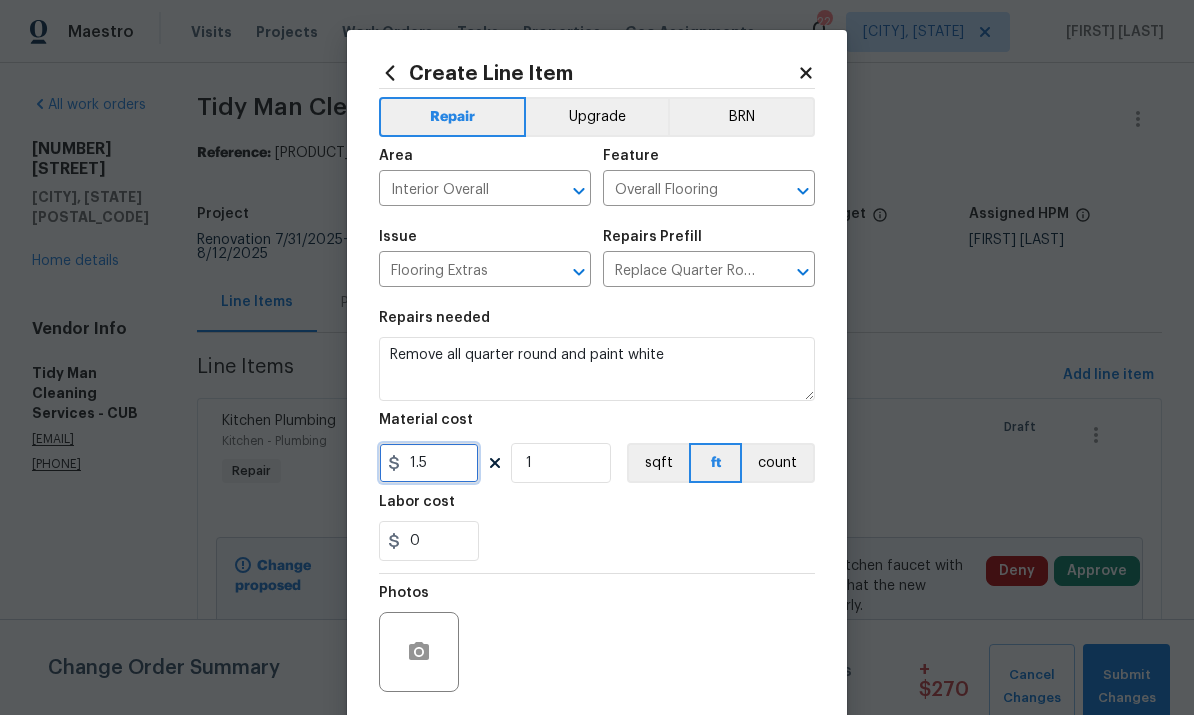 click on "1.5" at bounding box center (429, 463) 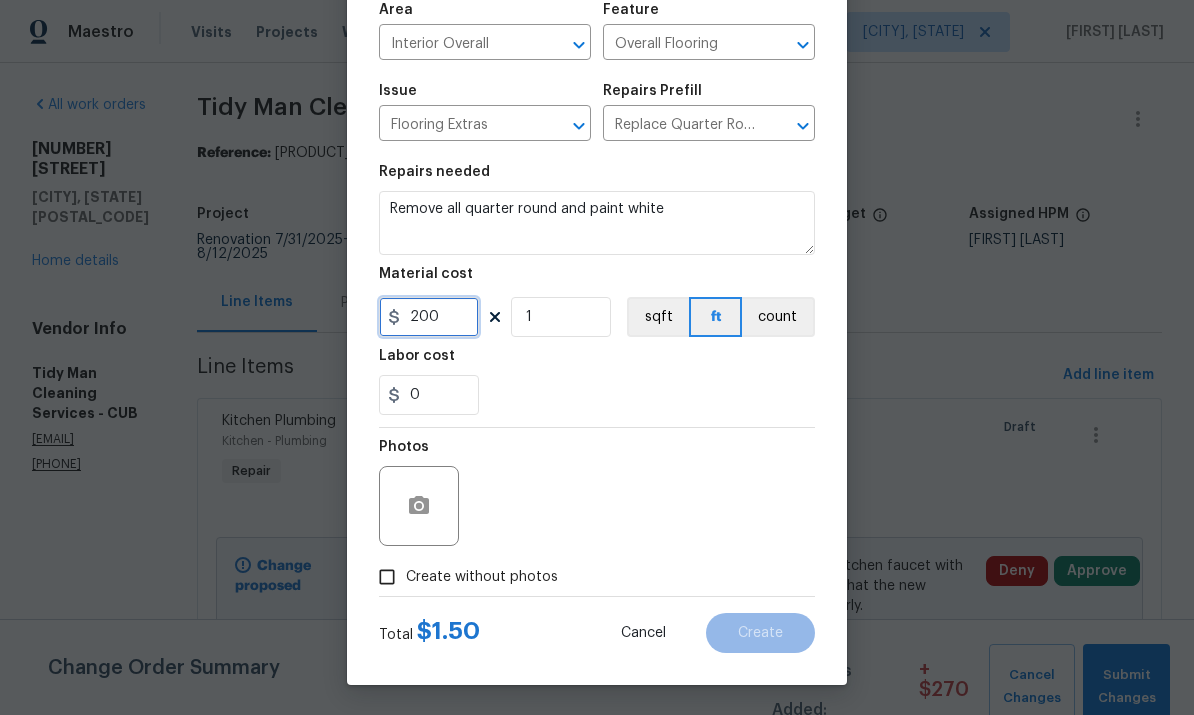 scroll, scrollTop: 150, scrollLeft: 0, axis: vertical 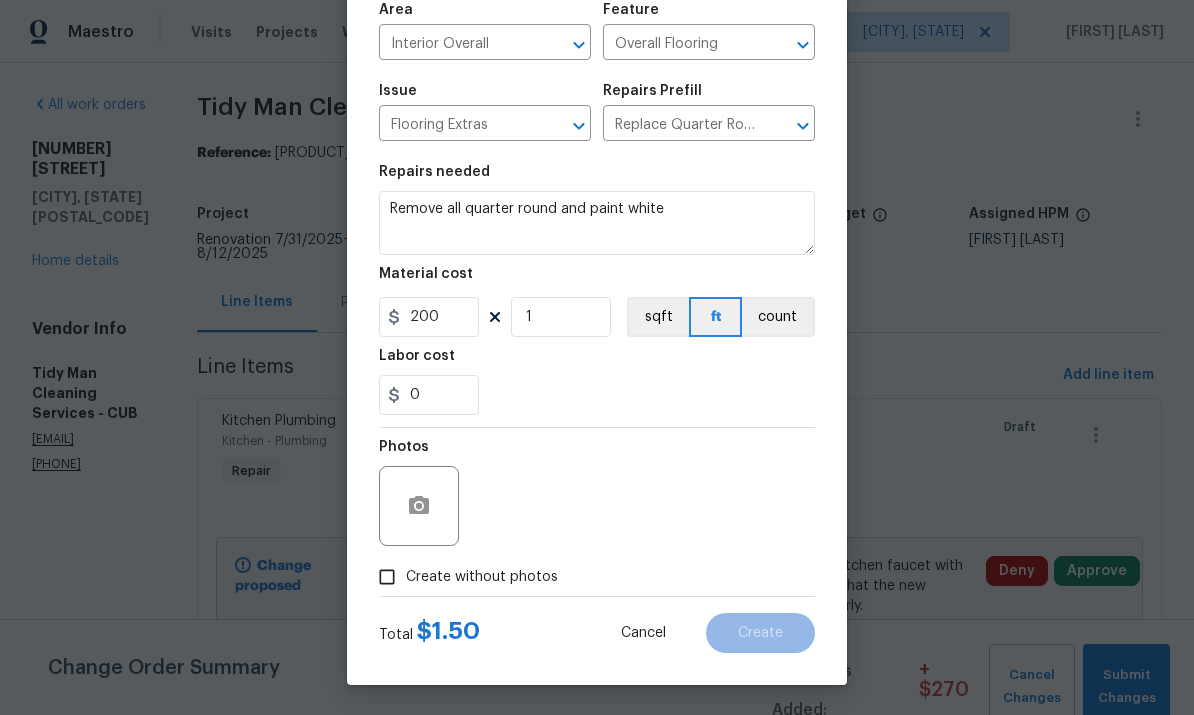 click on "Remove all quarter round and paint white" at bounding box center [597, 223] 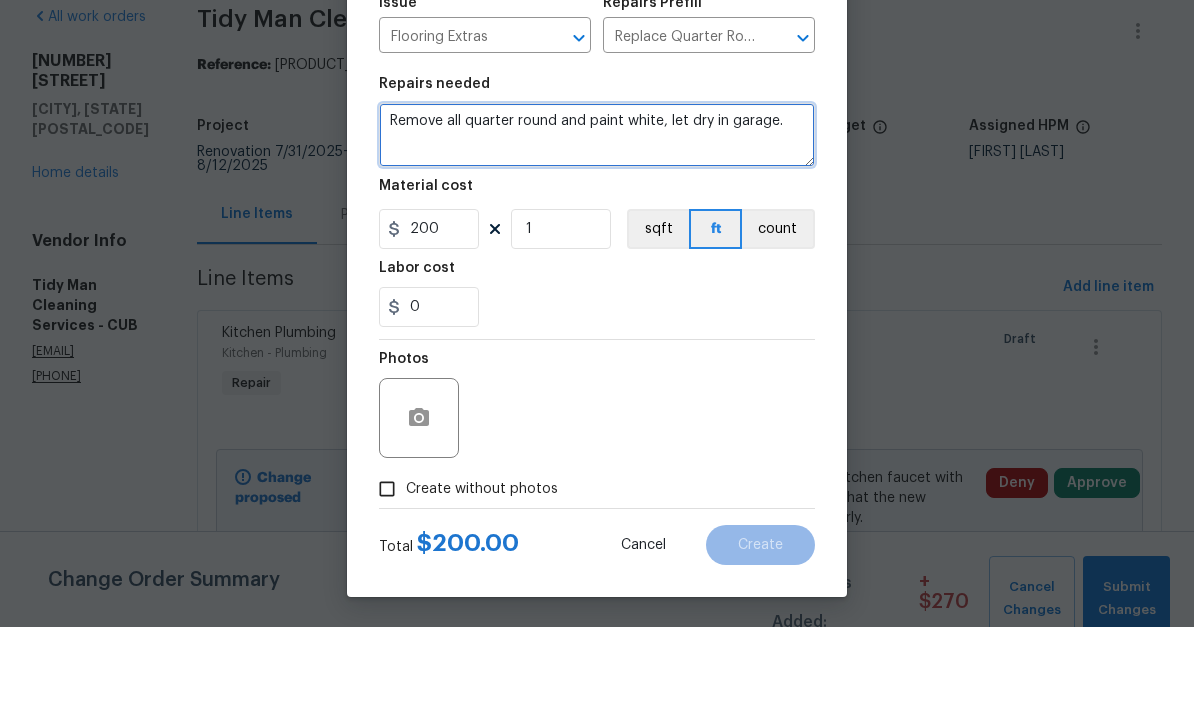 scroll, scrollTop: 39, scrollLeft: 0, axis: vertical 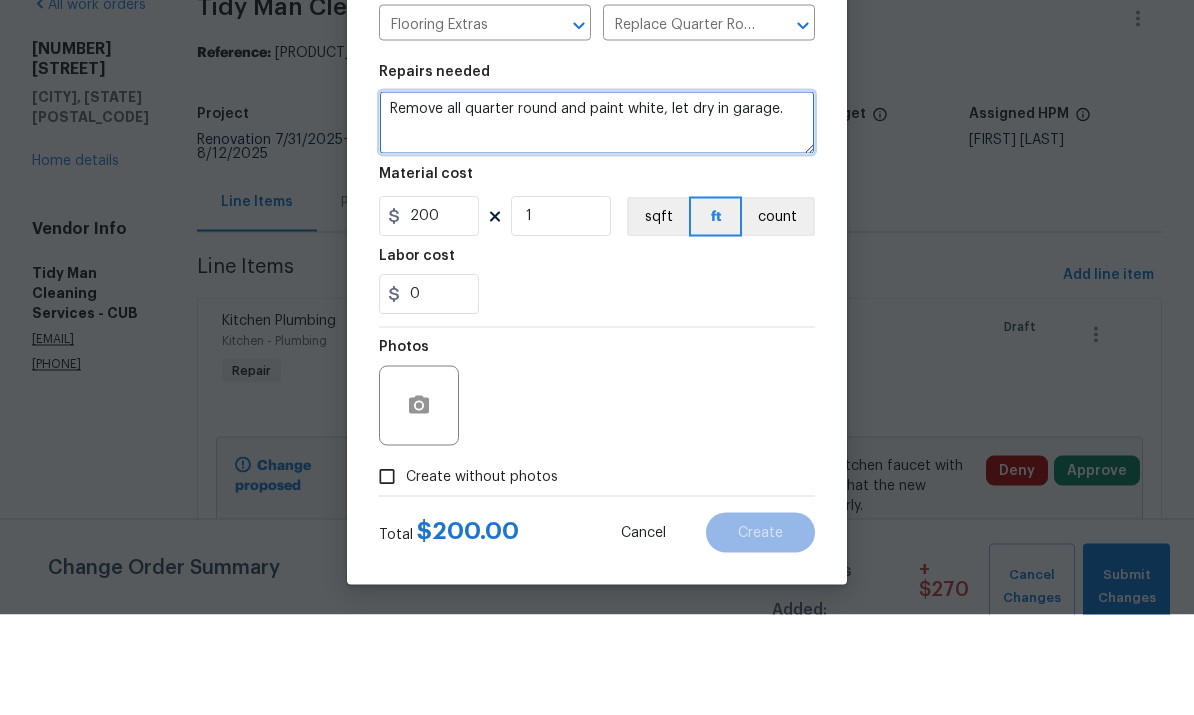type on "Remove all quarter round and paint white, let dry in garage." 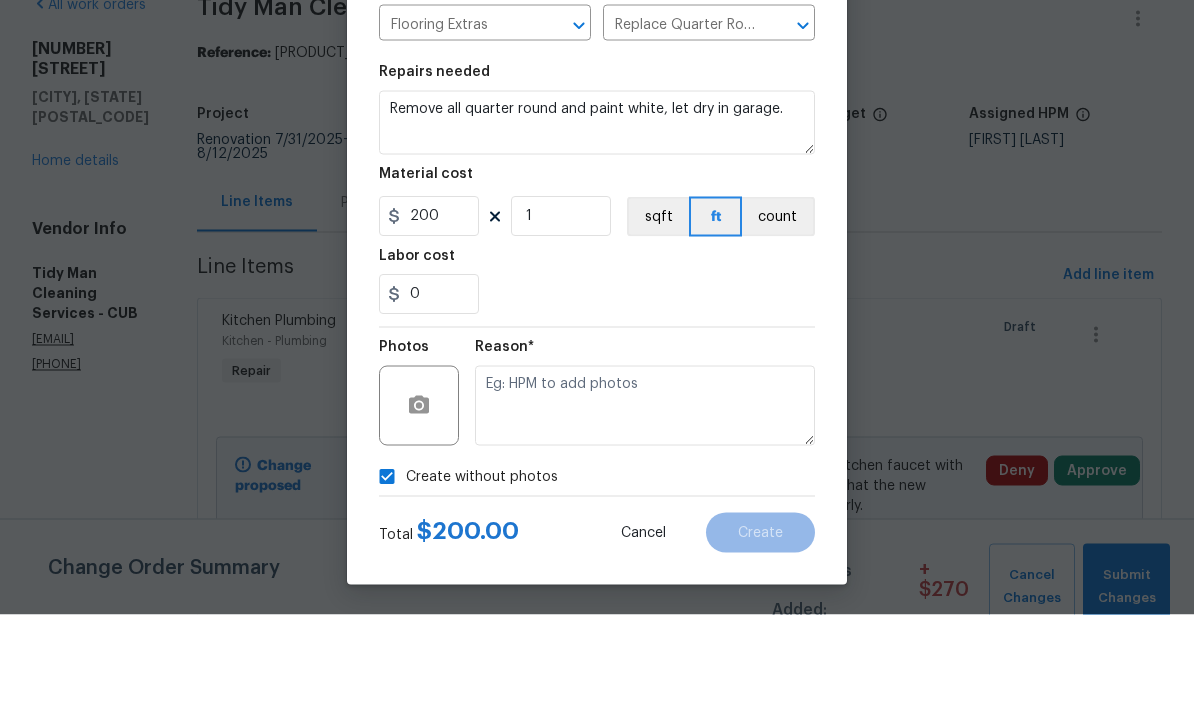 click on "Create without photos" at bounding box center [387, 577] 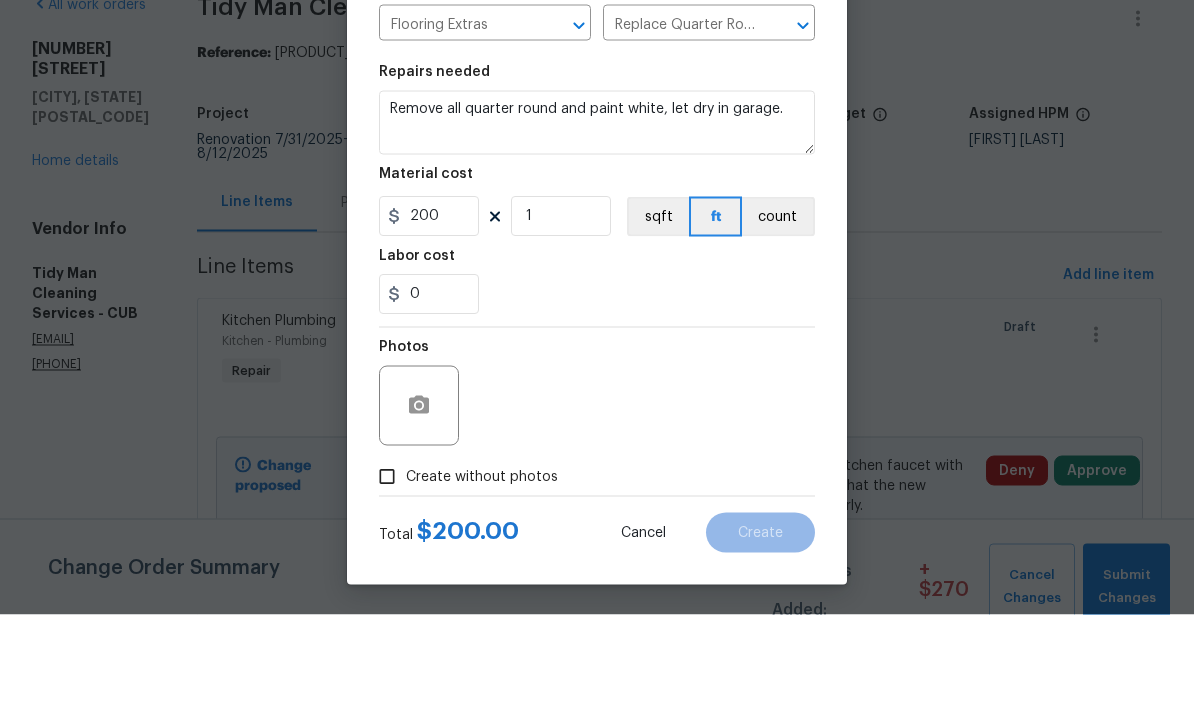 scroll, scrollTop: 75, scrollLeft: 0, axis: vertical 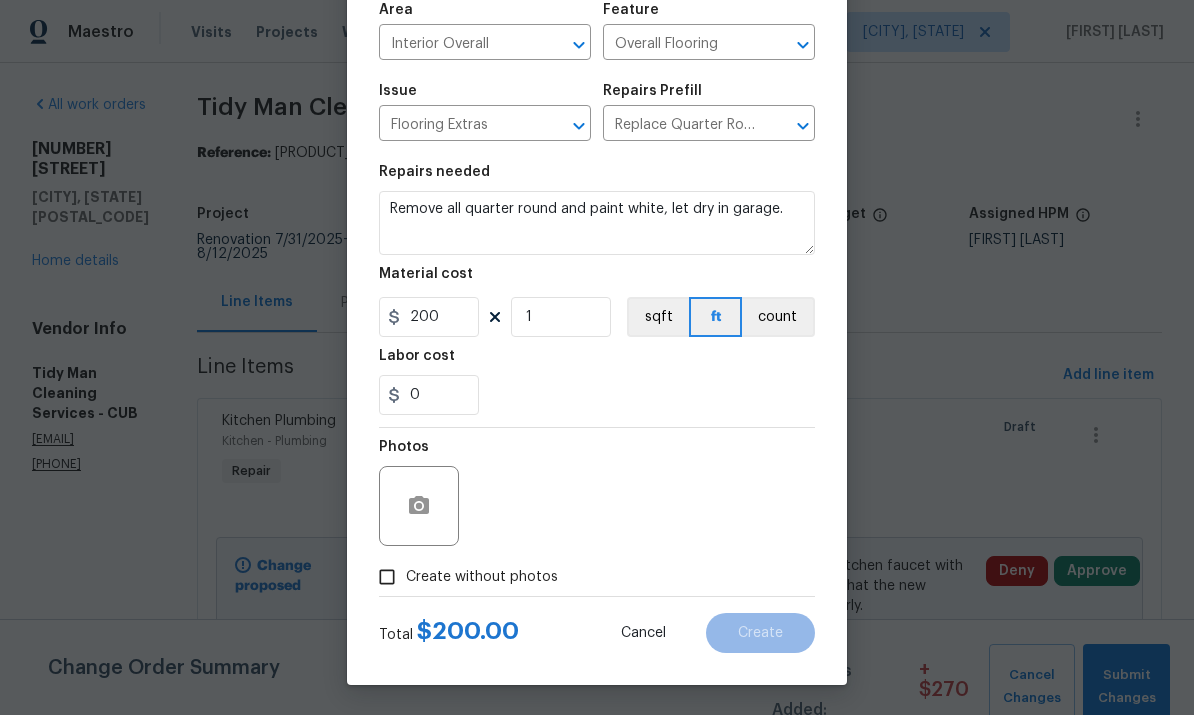 click on "Create without photos" at bounding box center [387, 577] 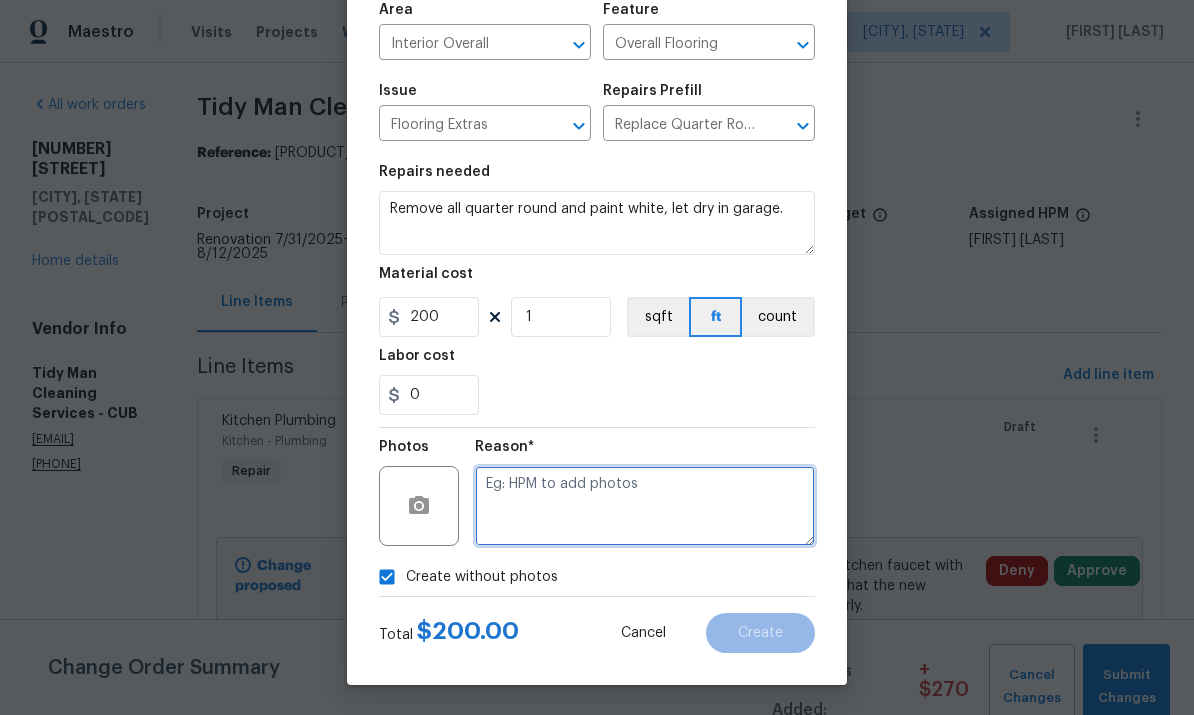 click at bounding box center (645, 506) 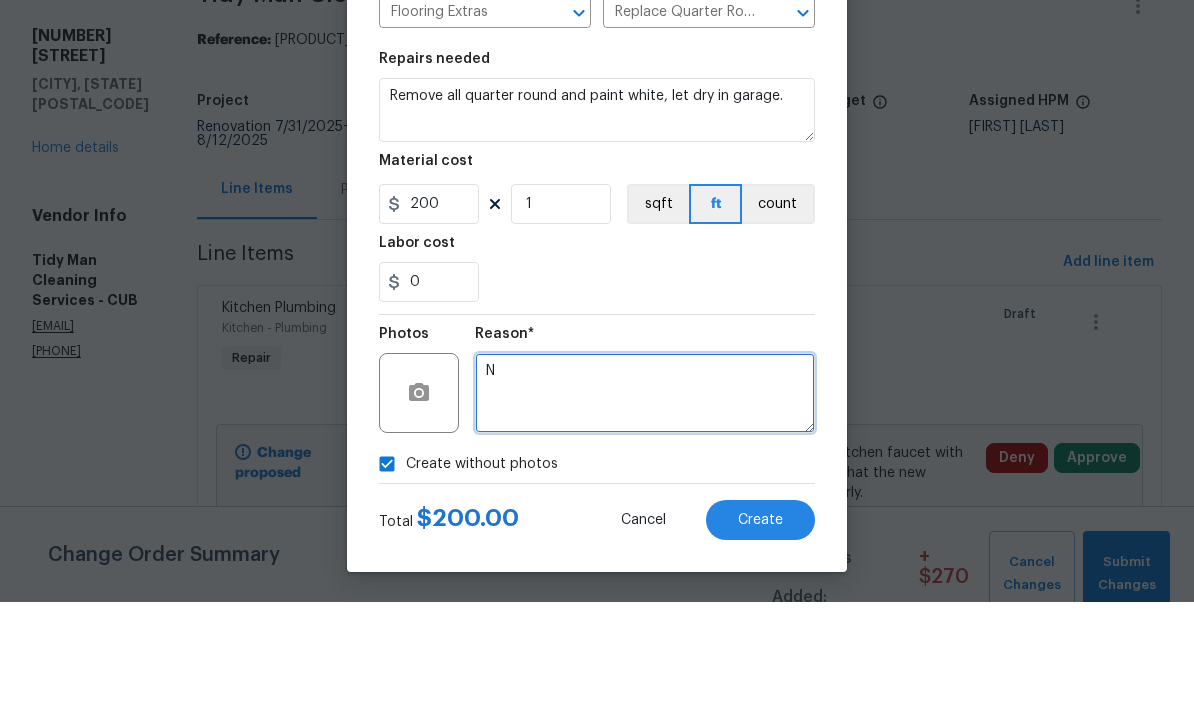 type on "N" 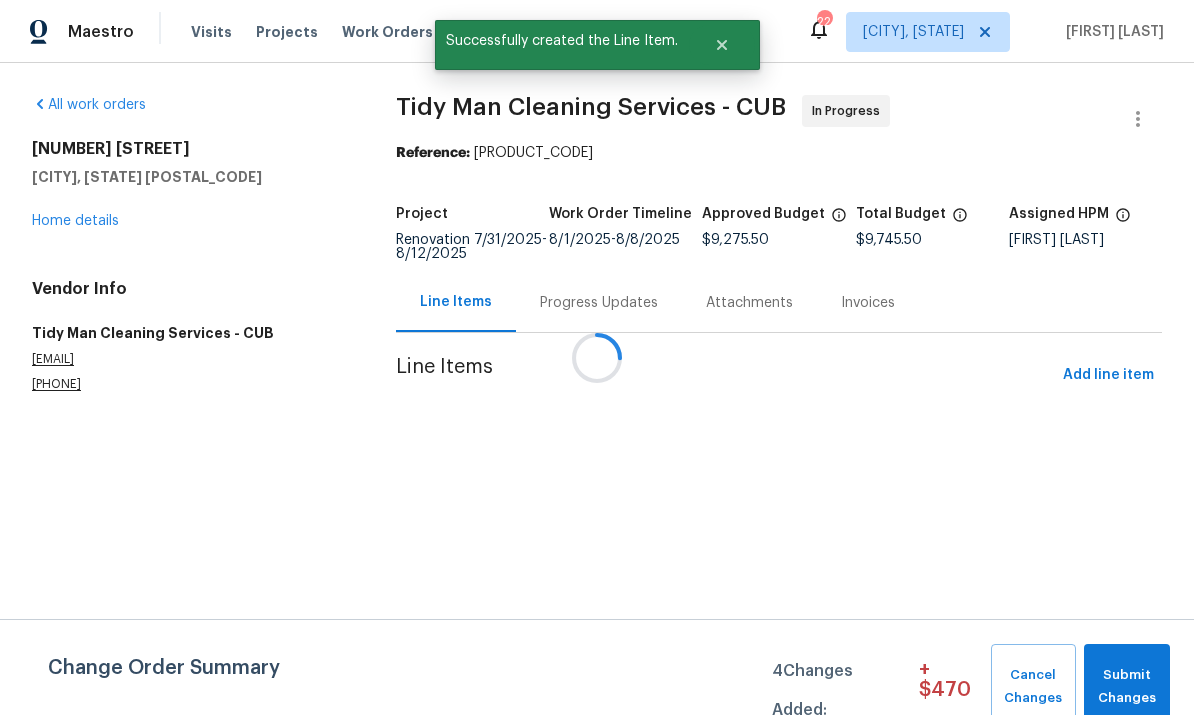 scroll, scrollTop: 0, scrollLeft: 0, axis: both 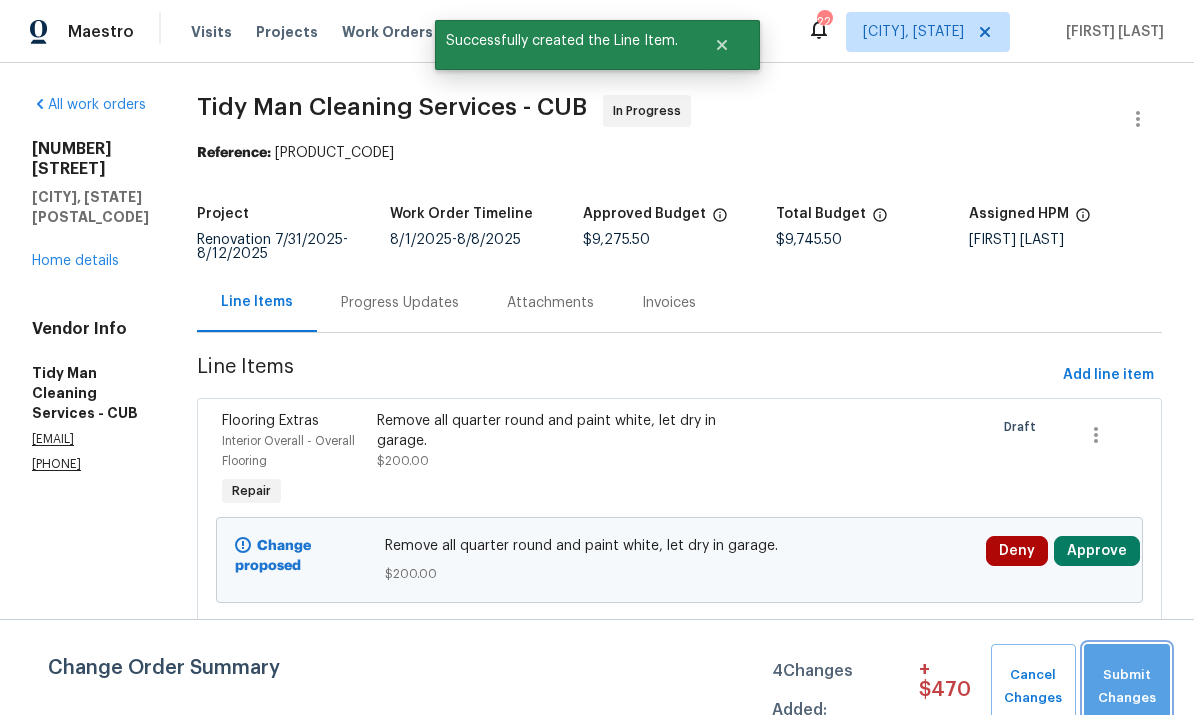 click on "Submit Changes" at bounding box center [1127, 687] 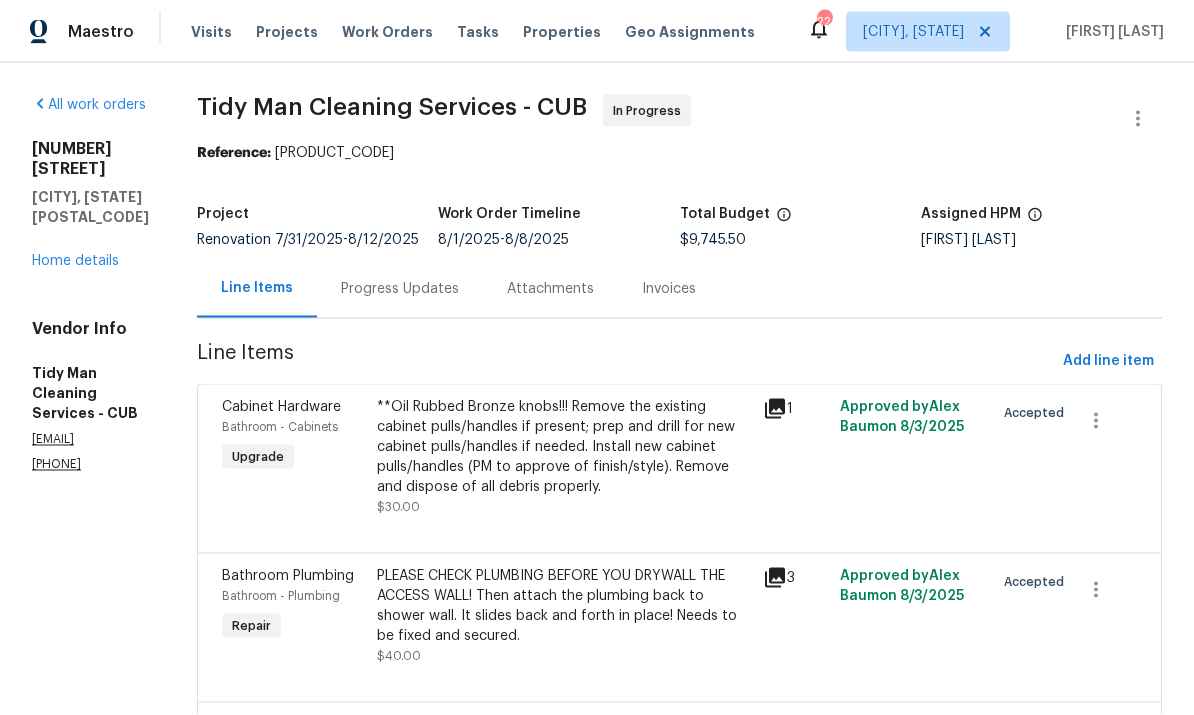scroll, scrollTop: 75, scrollLeft: 0, axis: vertical 